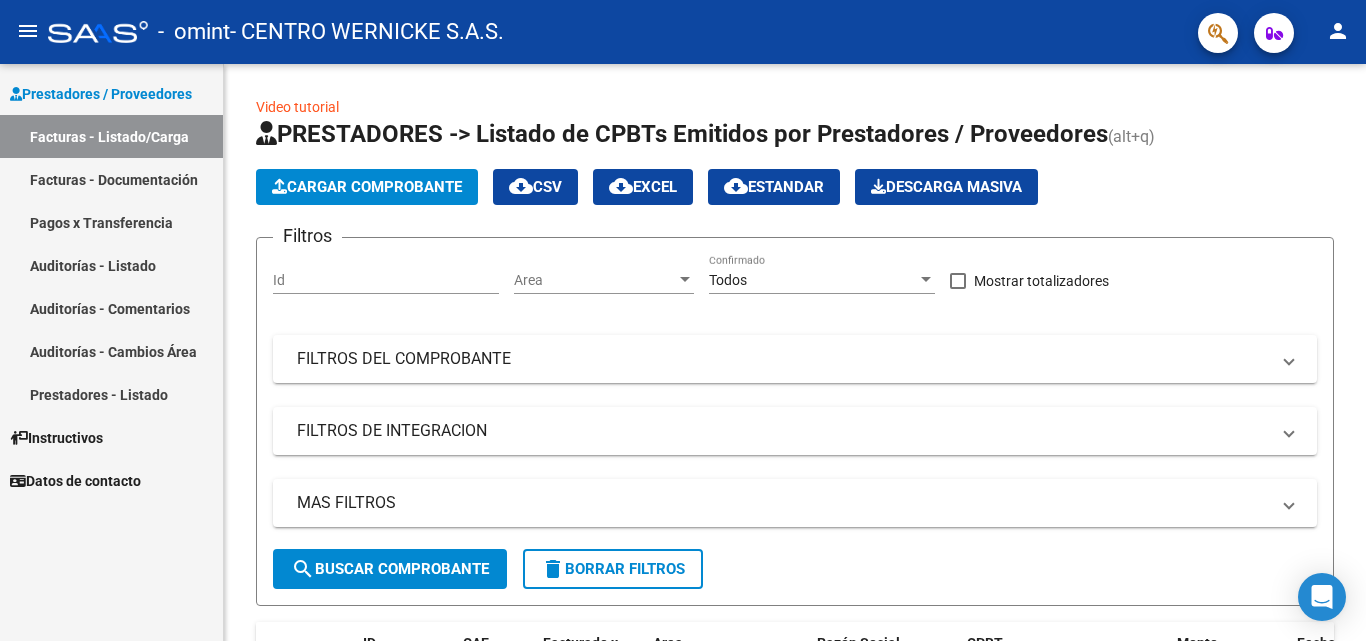 scroll, scrollTop: 0, scrollLeft: 0, axis: both 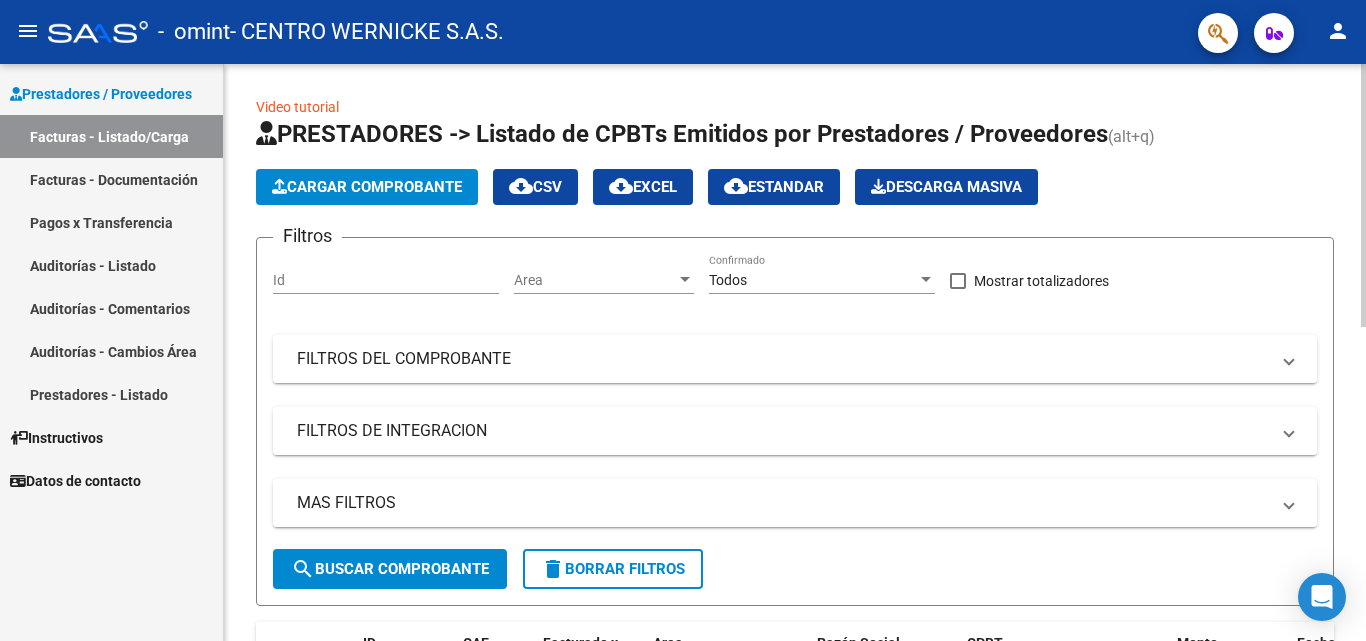 click on "Cargar Comprobante" 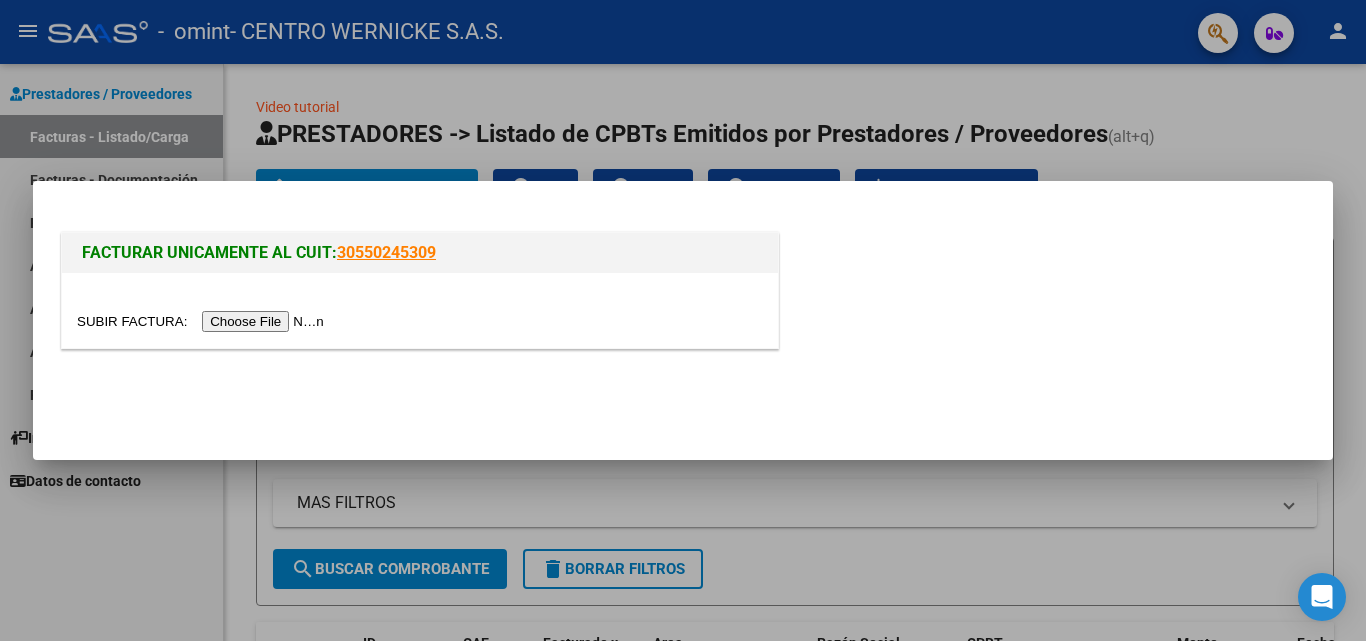 click at bounding box center [203, 321] 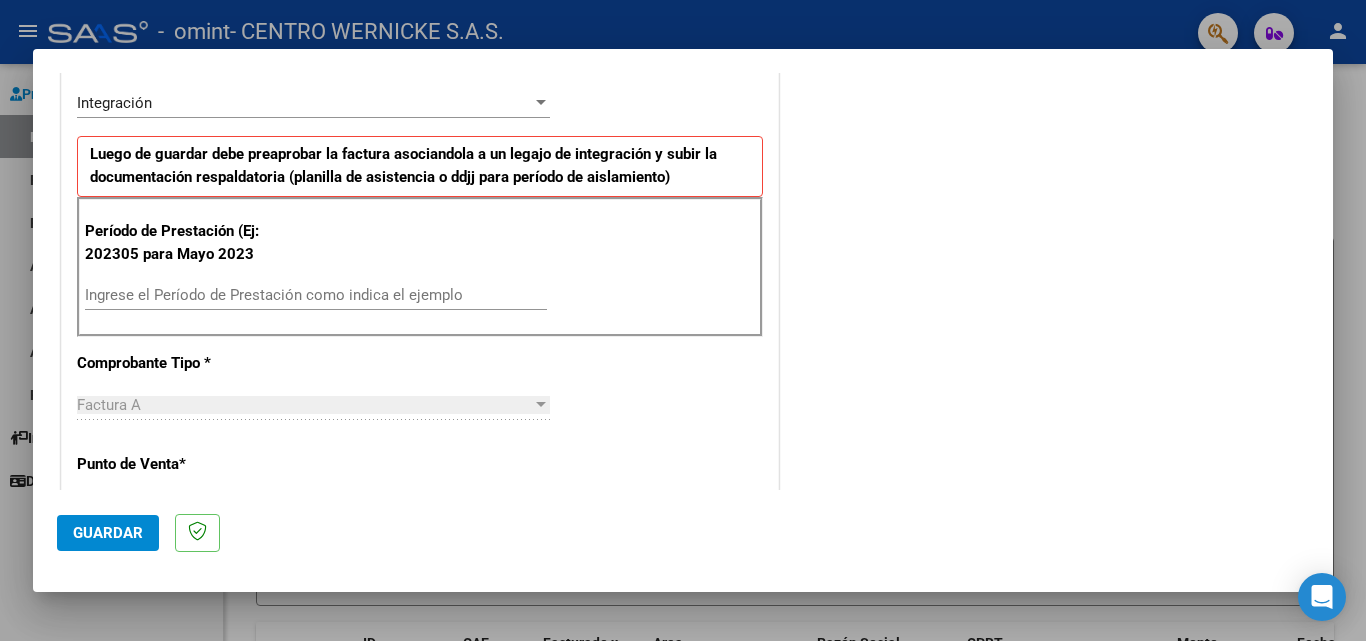 scroll, scrollTop: 467, scrollLeft: 0, axis: vertical 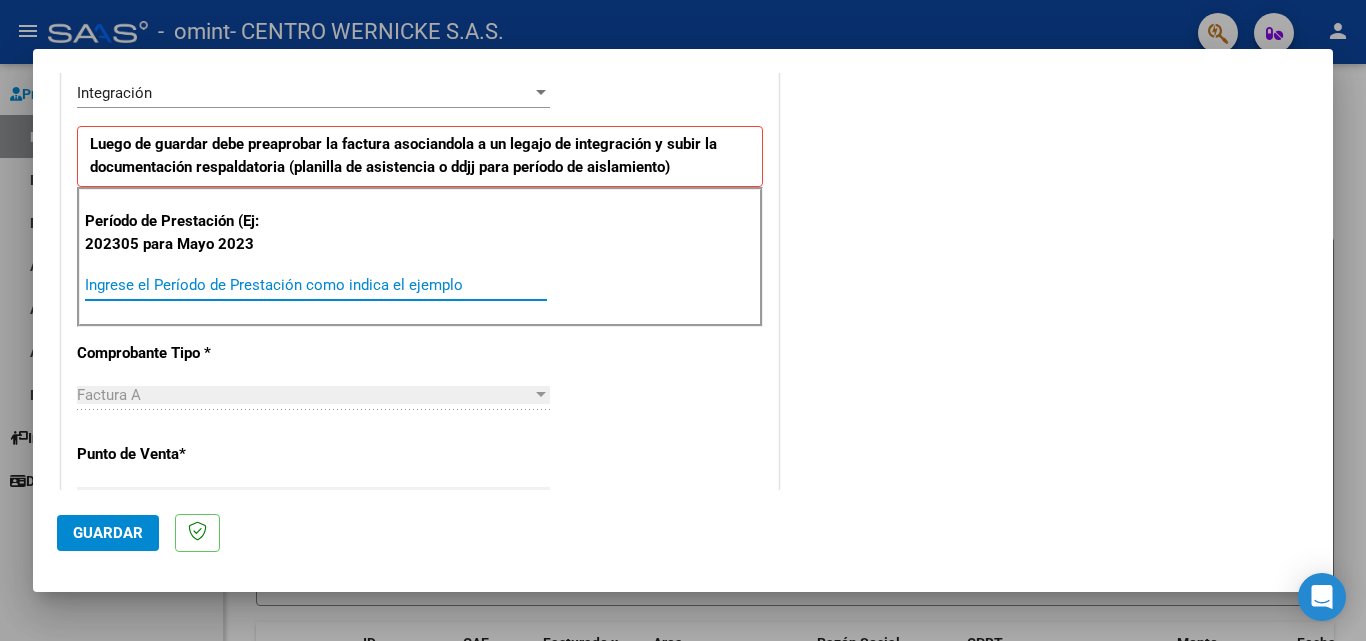 click on "Ingrese el Período de Prestación como indica el ejemplo" at bounding box center (316, 285) 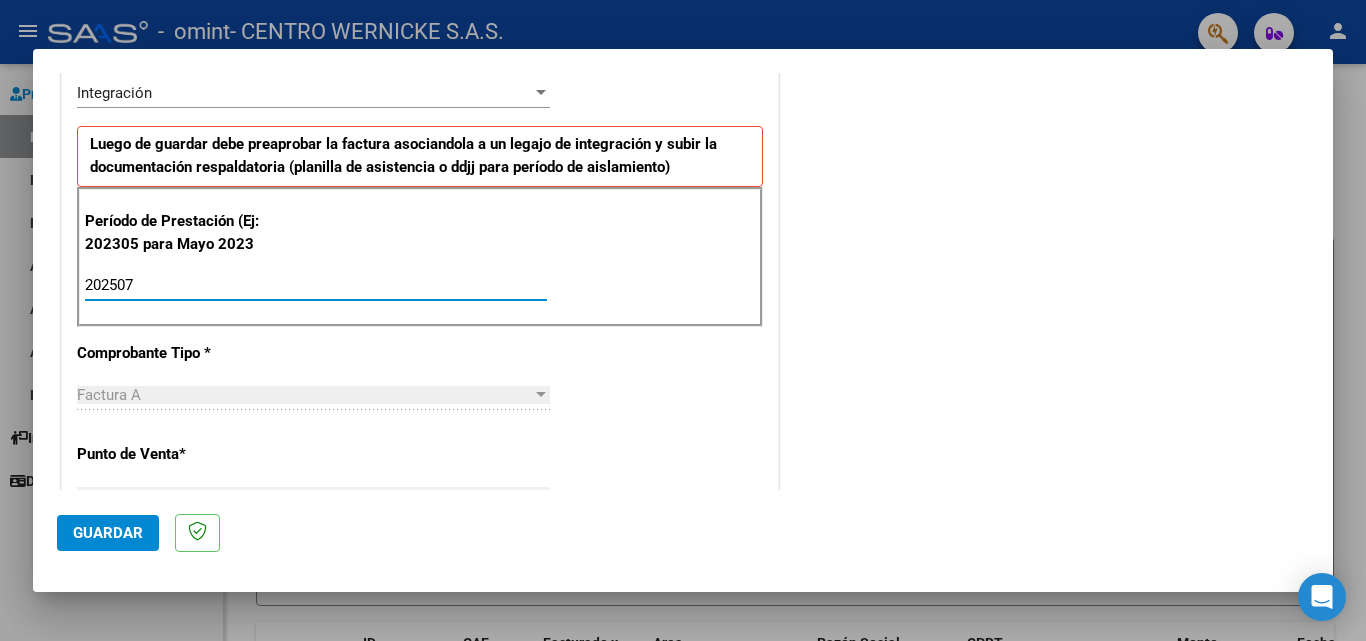 type on "202507" 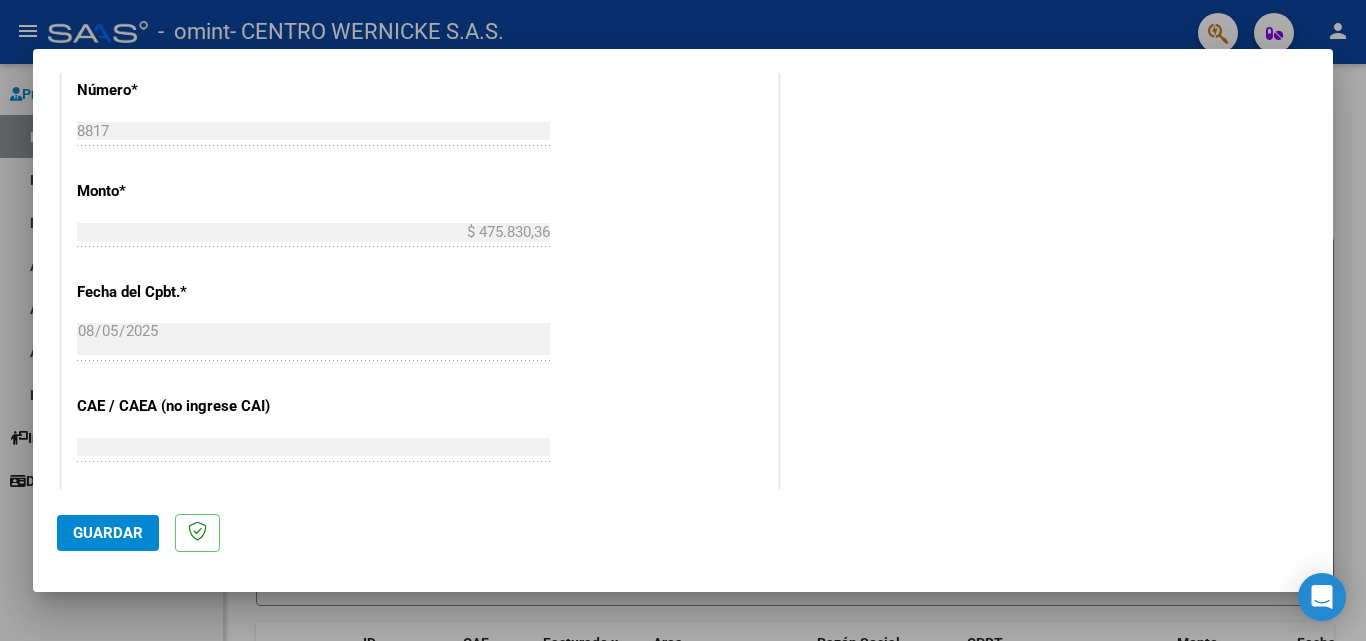 scroll, scrollTop: 1167, scrollLeft: 0, axis: vertical 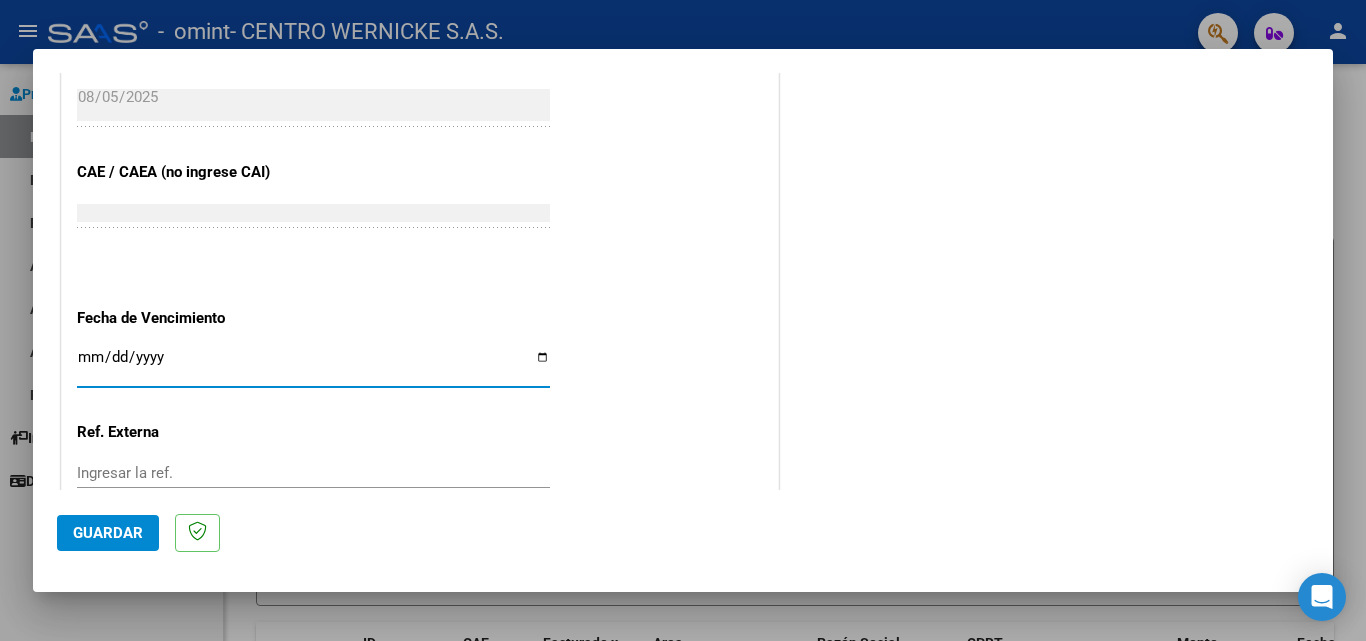 click on "Ingresar la fecha" at bounding box center (313, 365) 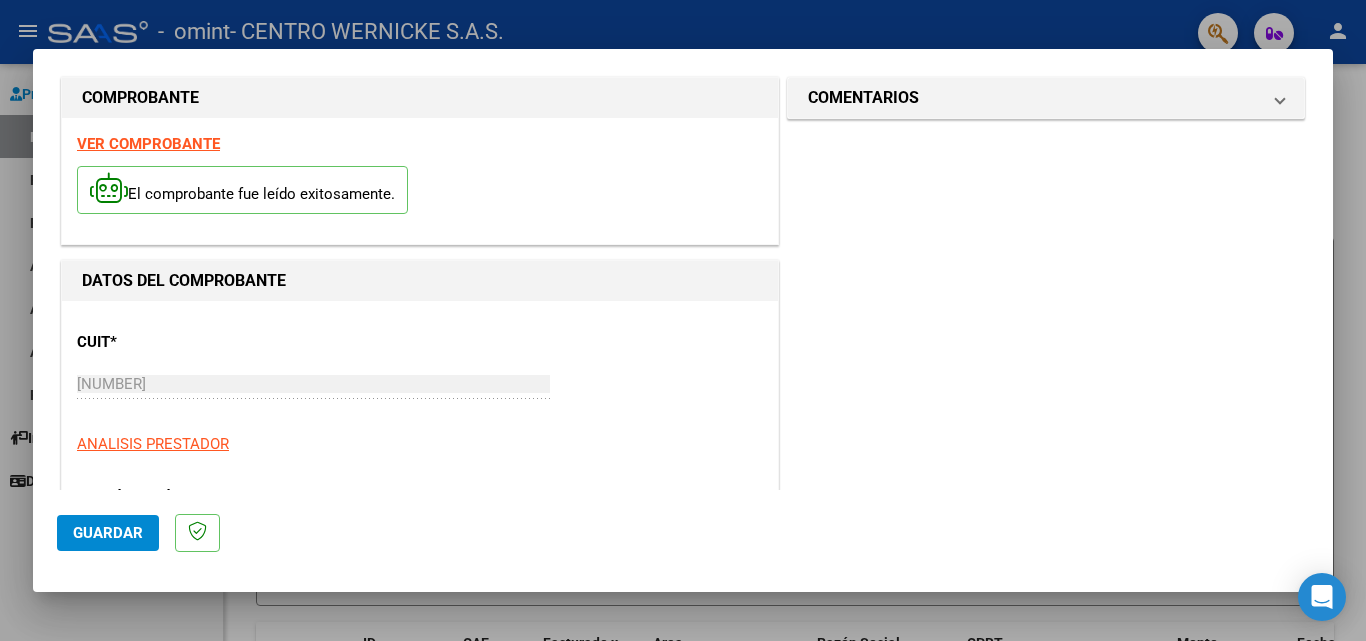 scroll, scrollTop: 0, scrollLeft: 0, axis: both 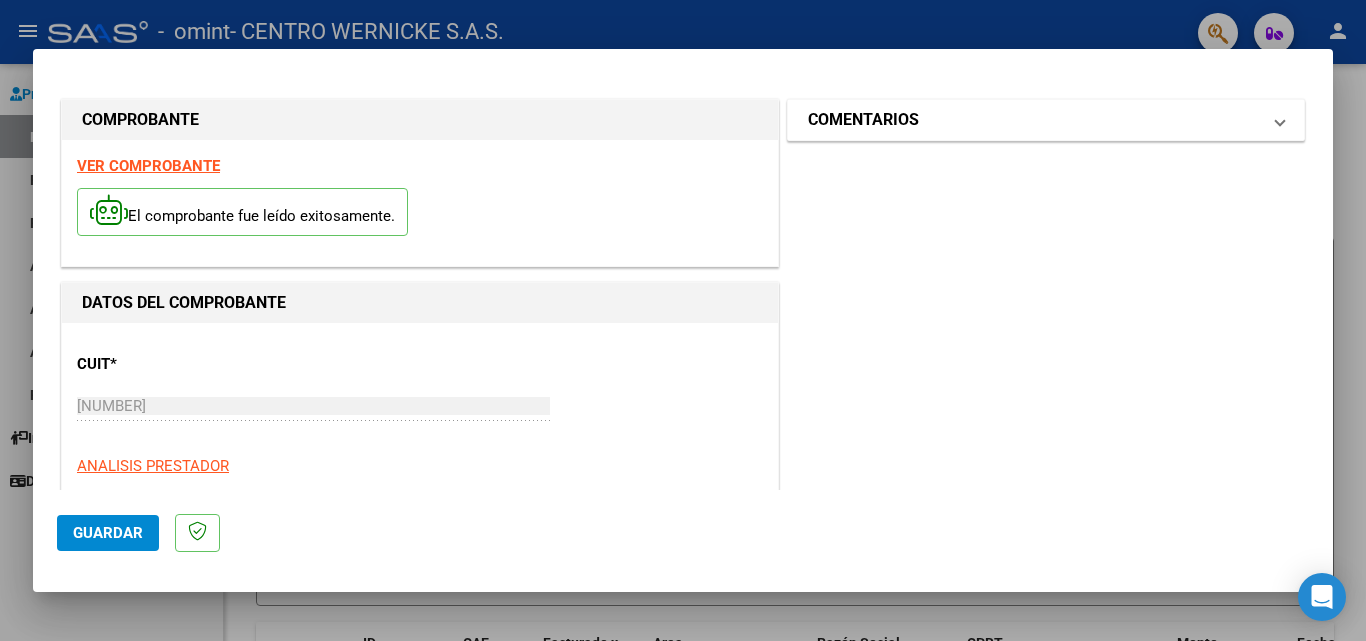 click on "COMENTARIOS" at bounding box center [1046, 120] 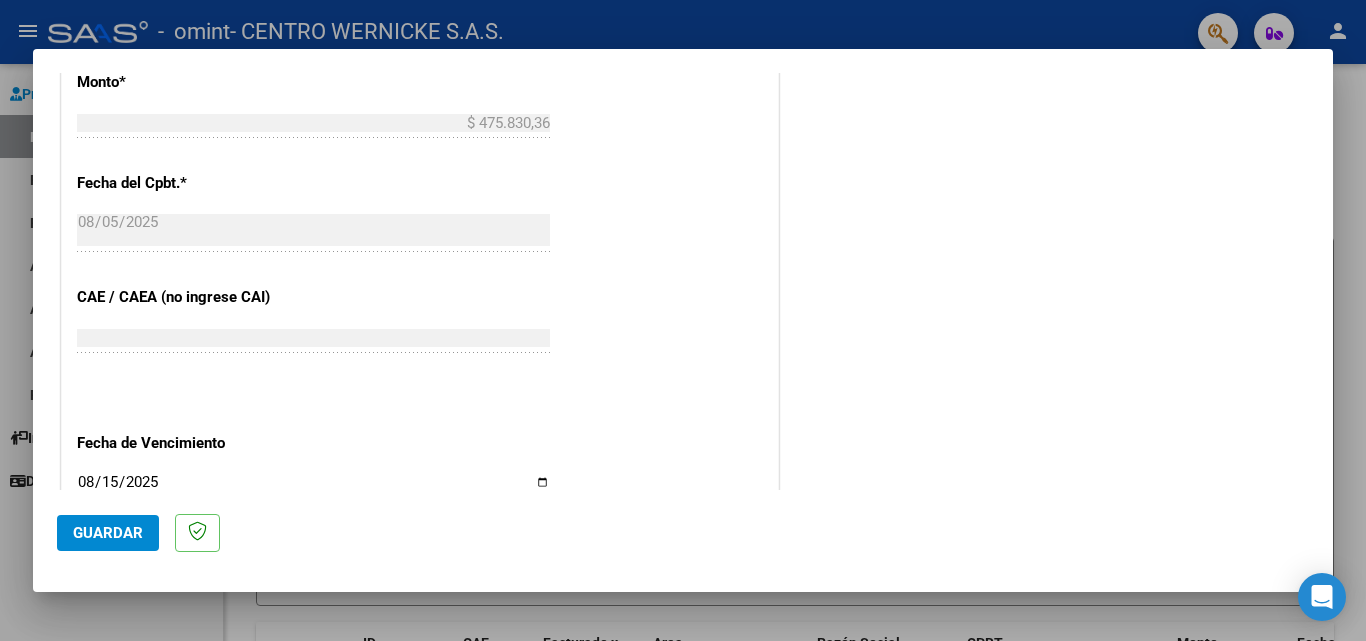 scroll, scrollTop: 1167, scrollLeft: 0, axis: vertical 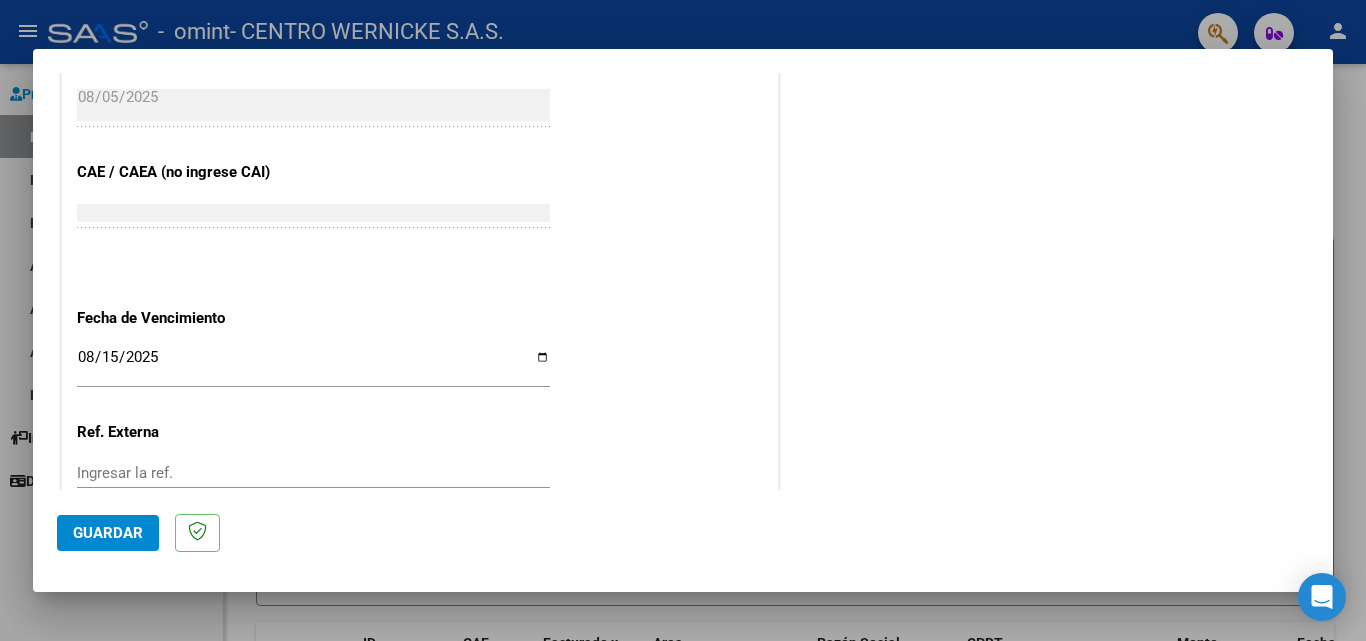 click on "Guardar" 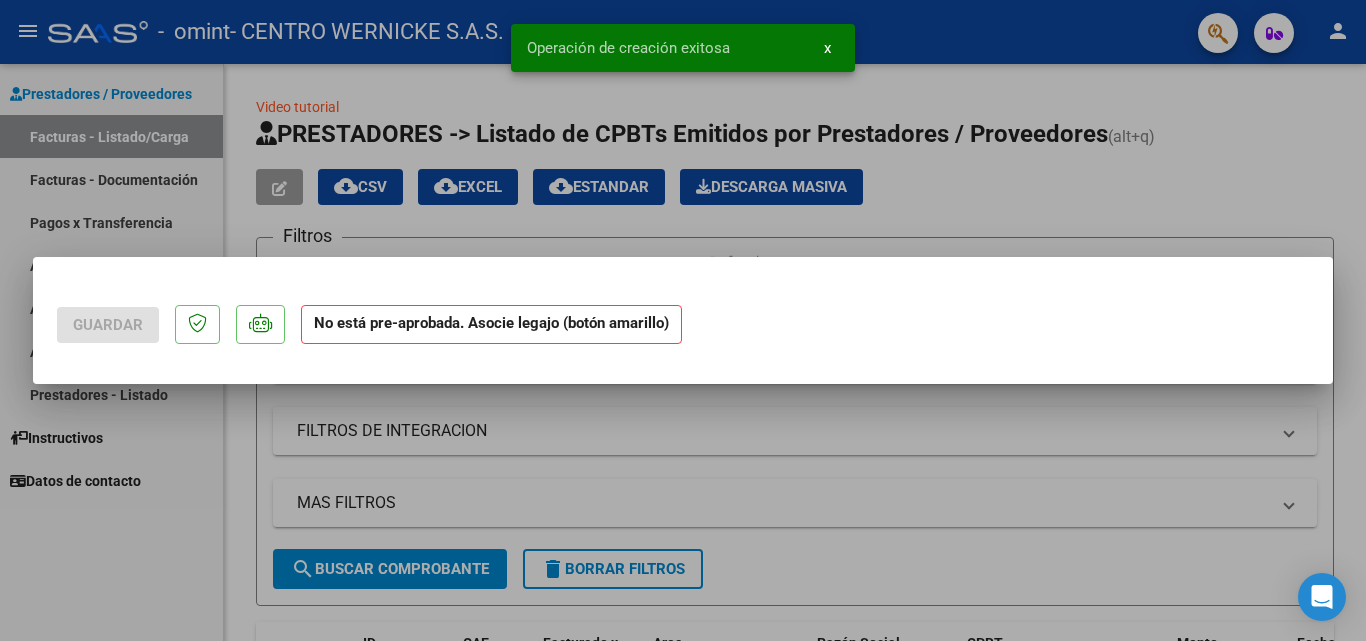 scroll, scrollTop: 0, scrollLeft: 0, axis: both 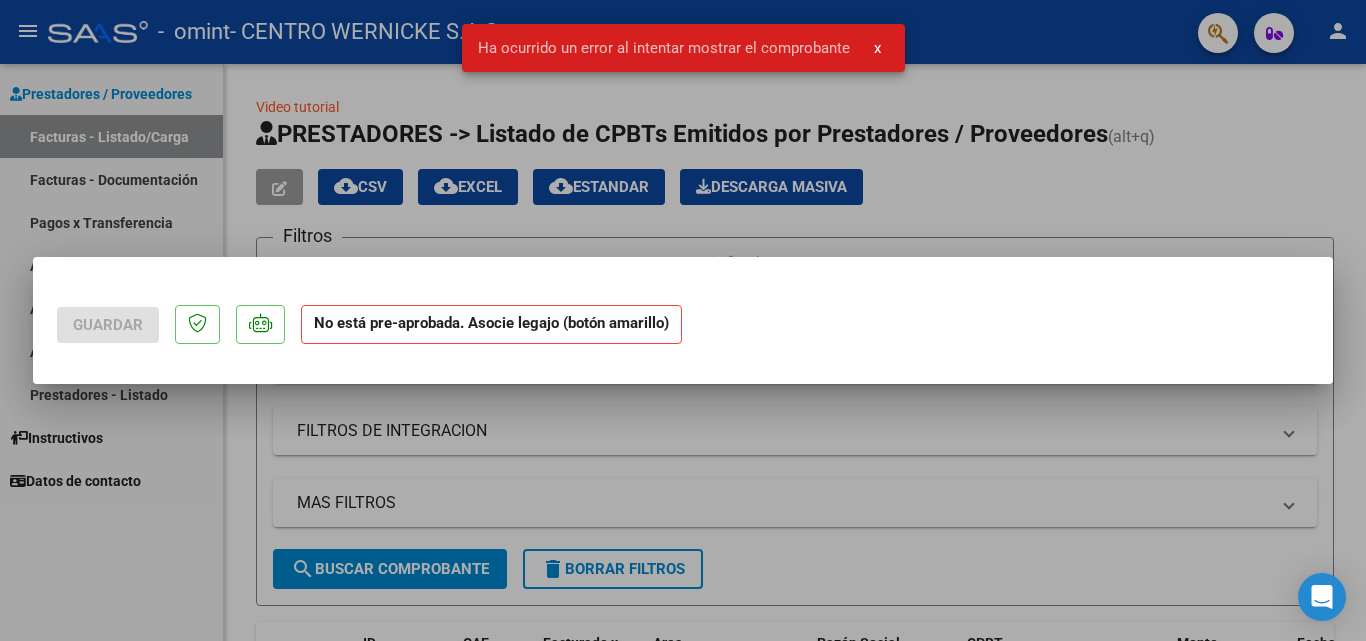 click on "No está pre-aprobada. Asocie legajo (botón amarillo)" 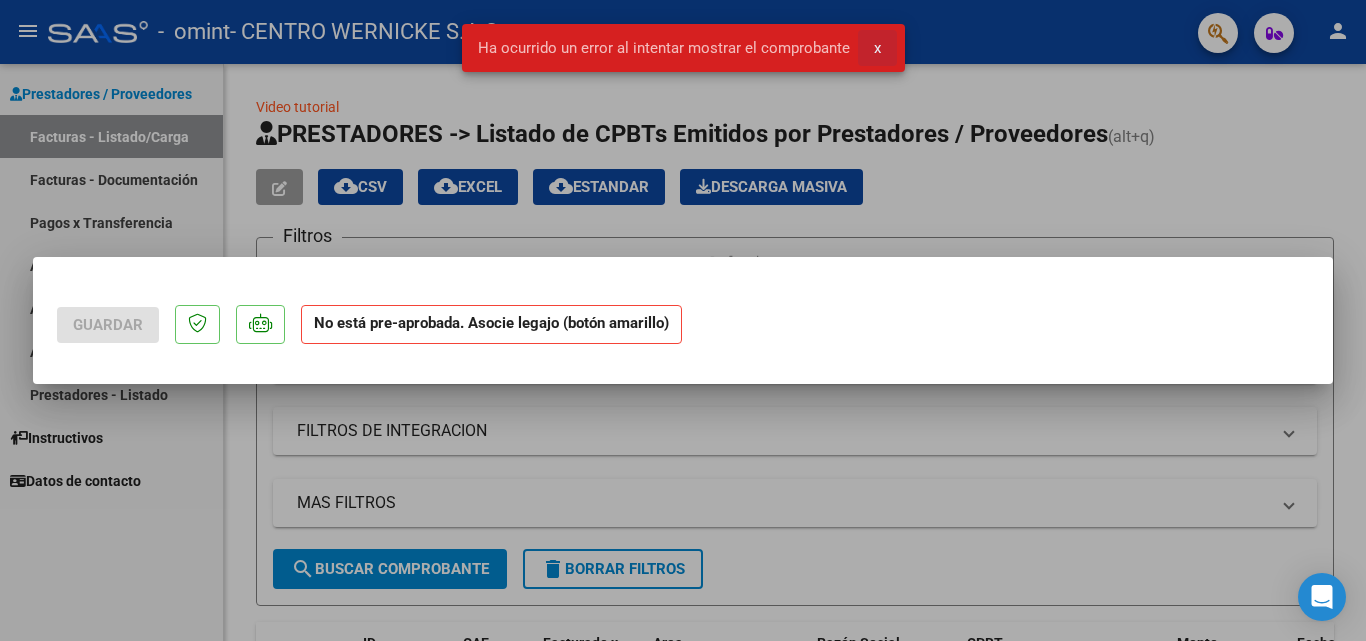 click on "x" at bounding box center [877, 48] 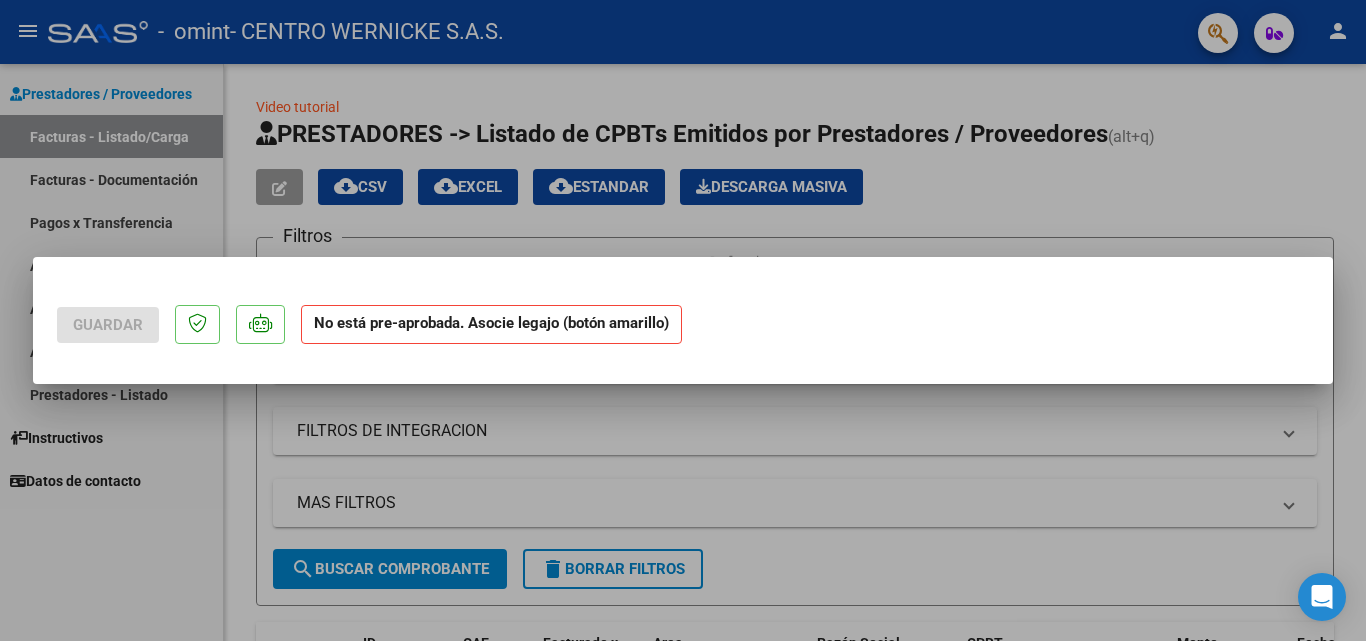 click at bounding box center [683, 320] 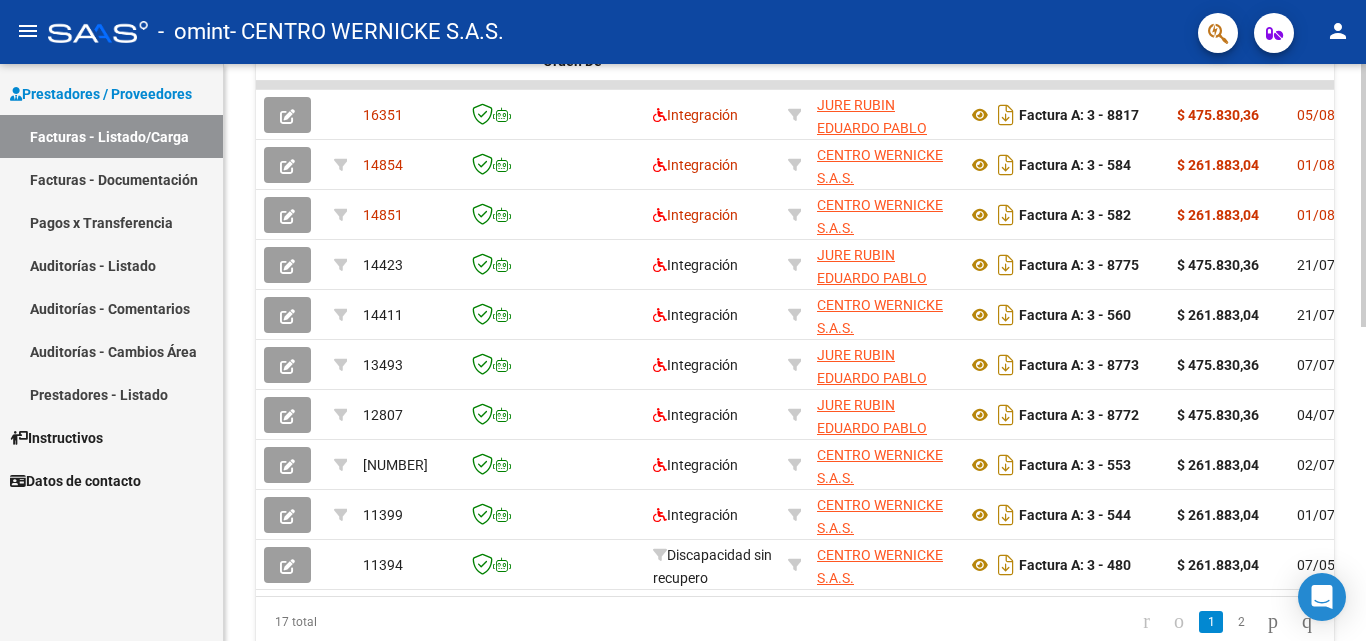 scroll, scrollTop: 603, scrollLeft: 0, axis: vertical 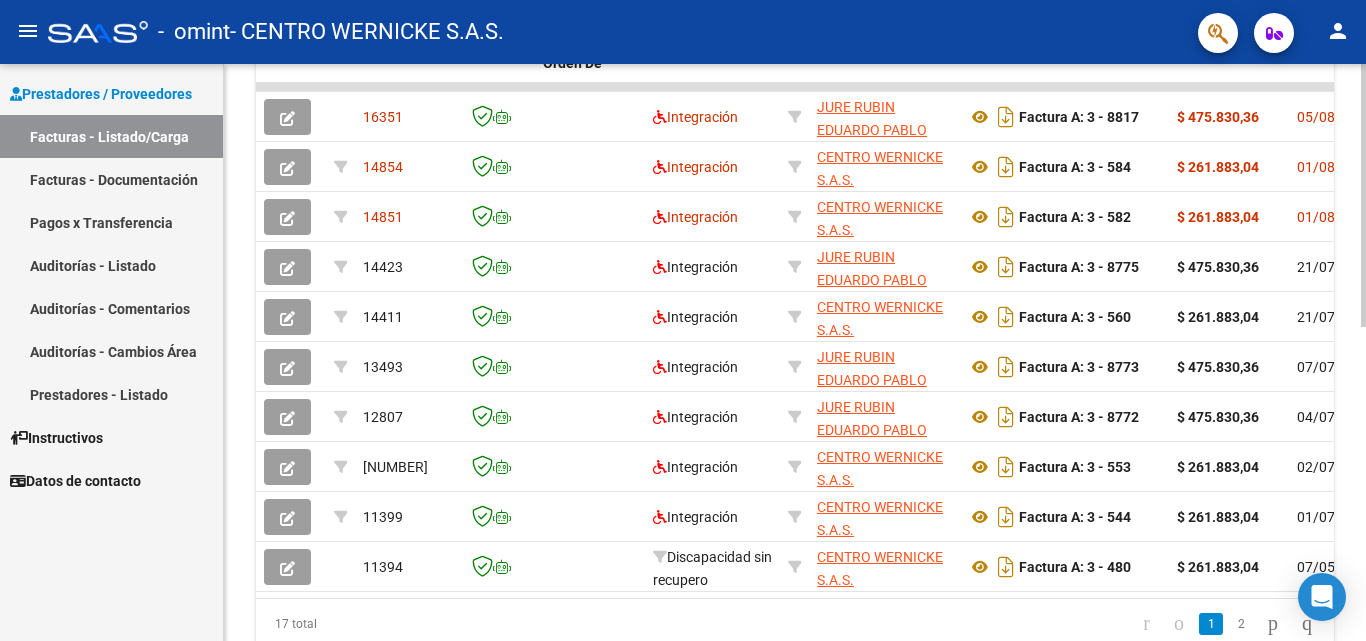 click 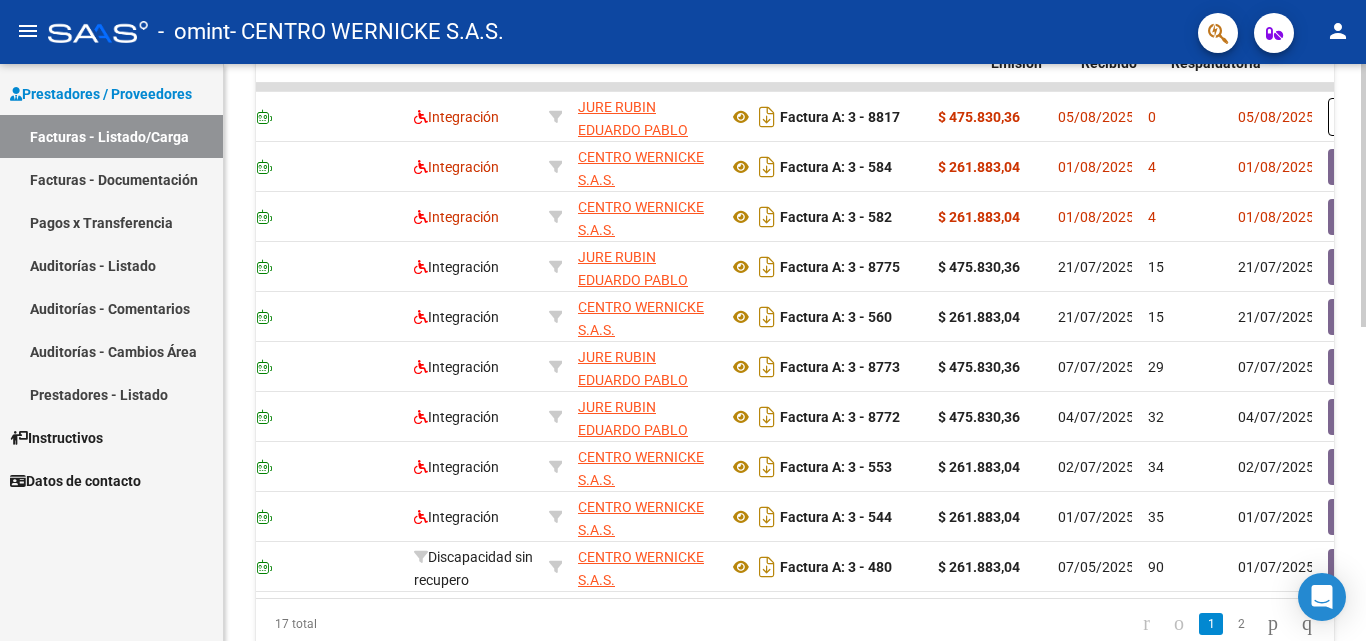 scroll, scrollTop: 0, scrollLeft: 481, axis: horizontal 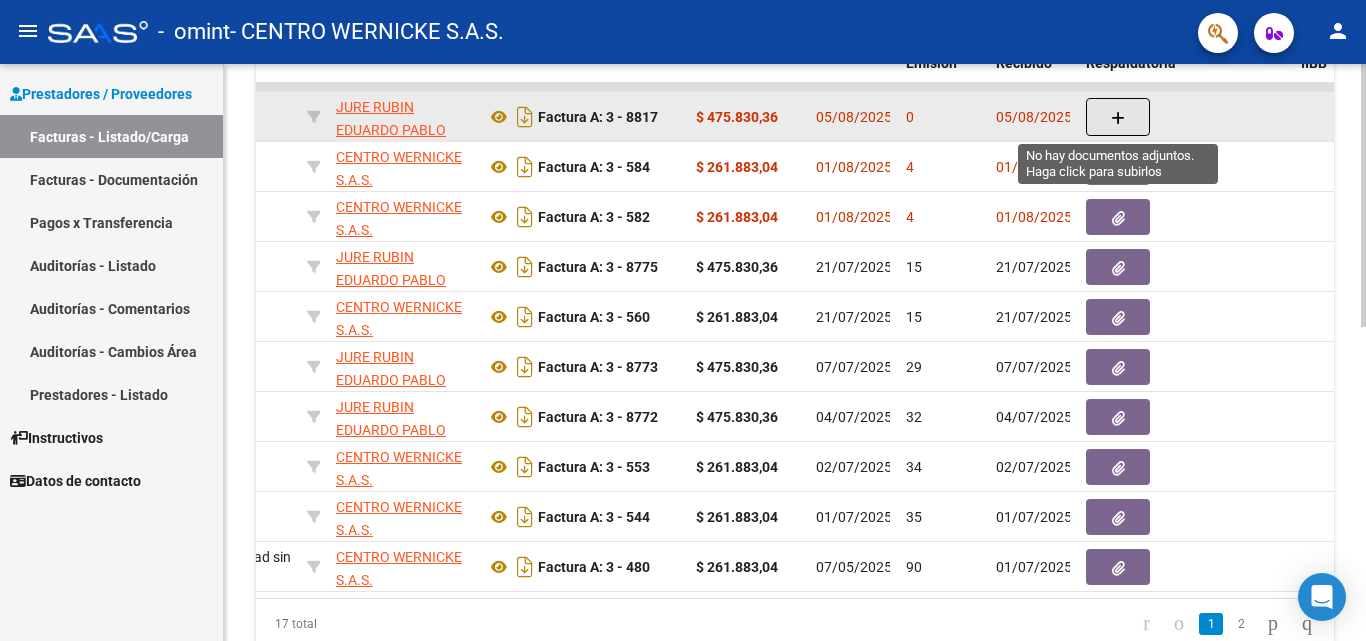 click 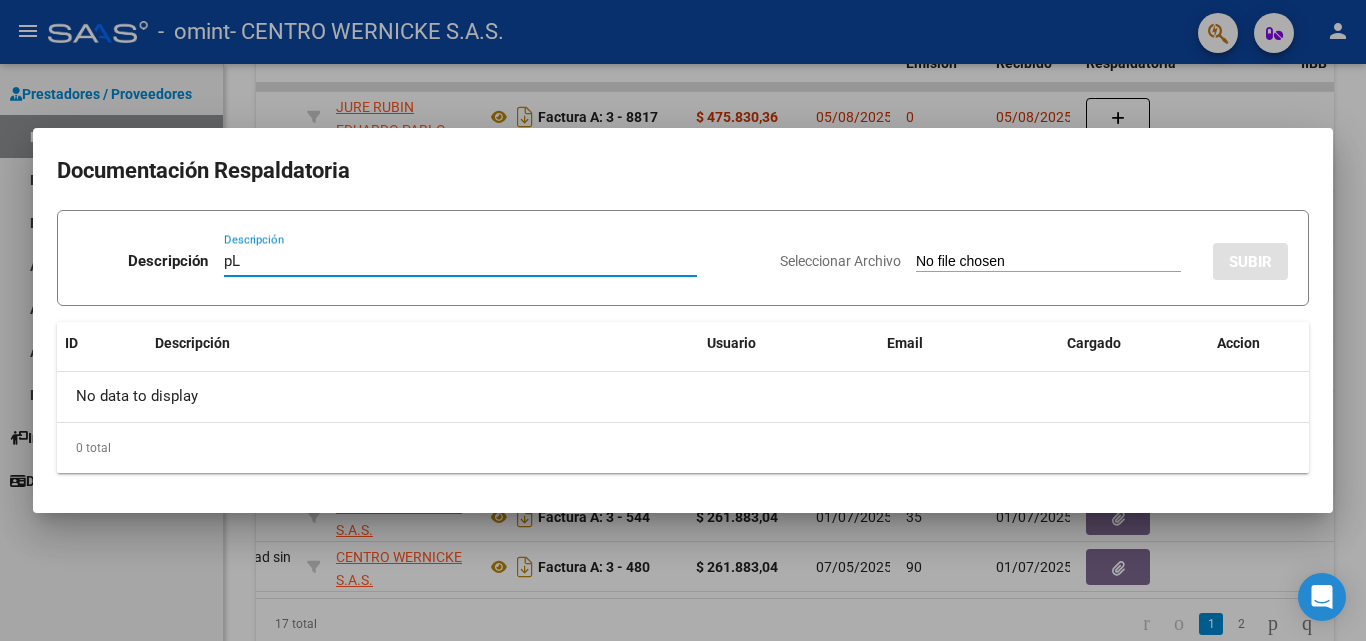 type on "p" 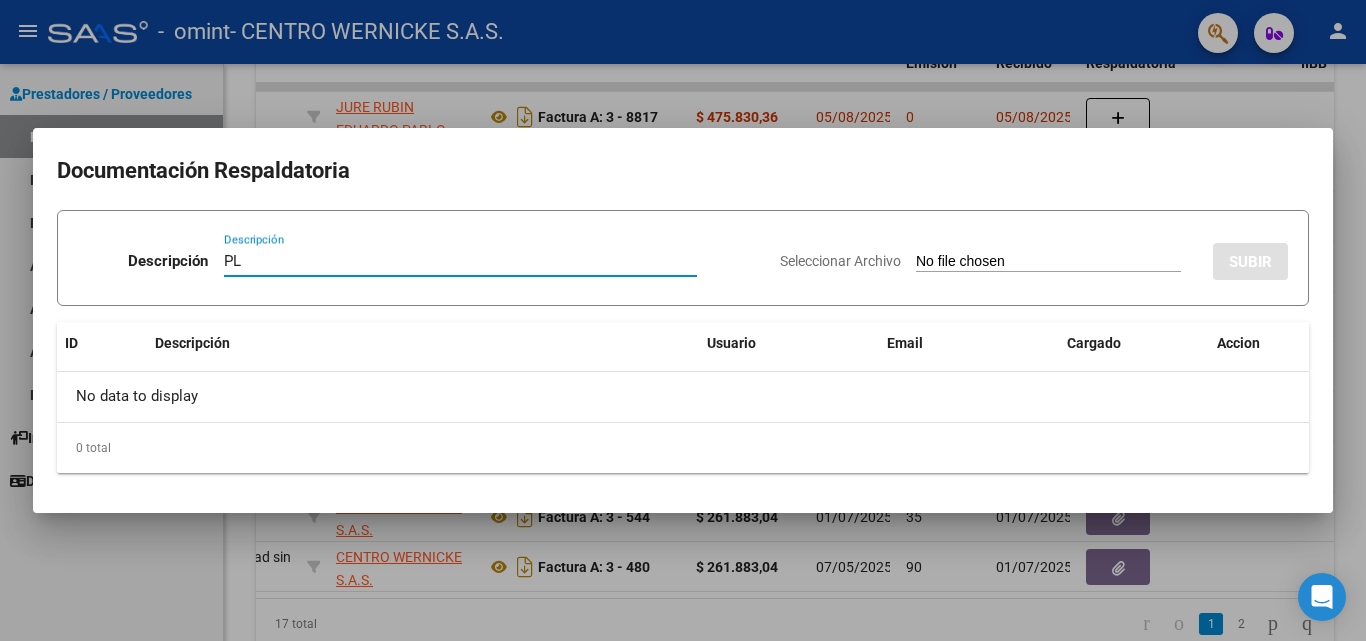 type on "P" 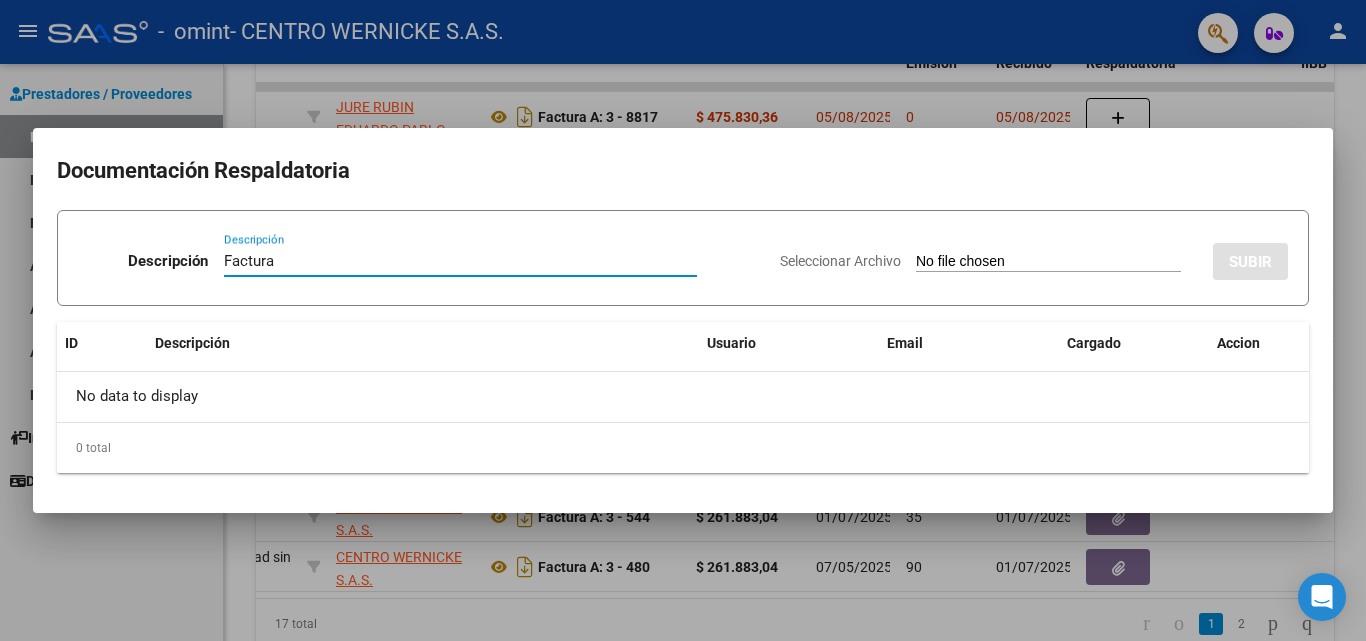 type on "Factura" 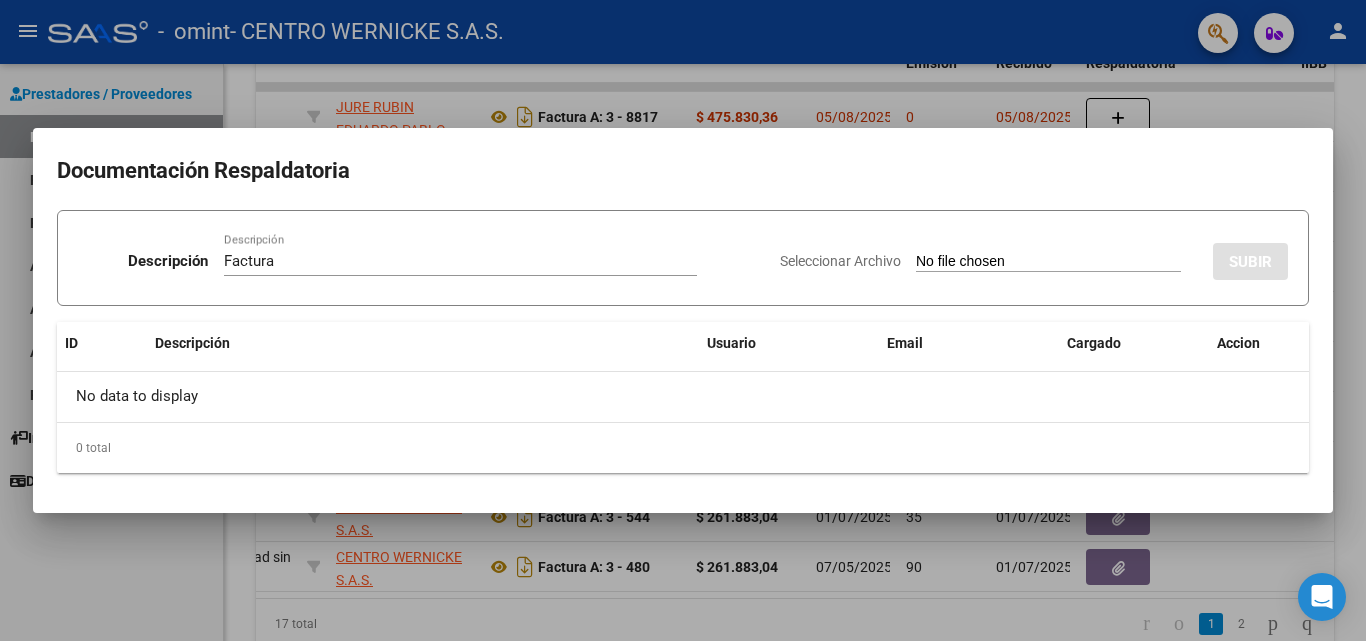 click on "Seleccionar Archivo" at bounding box center (1048, 262) 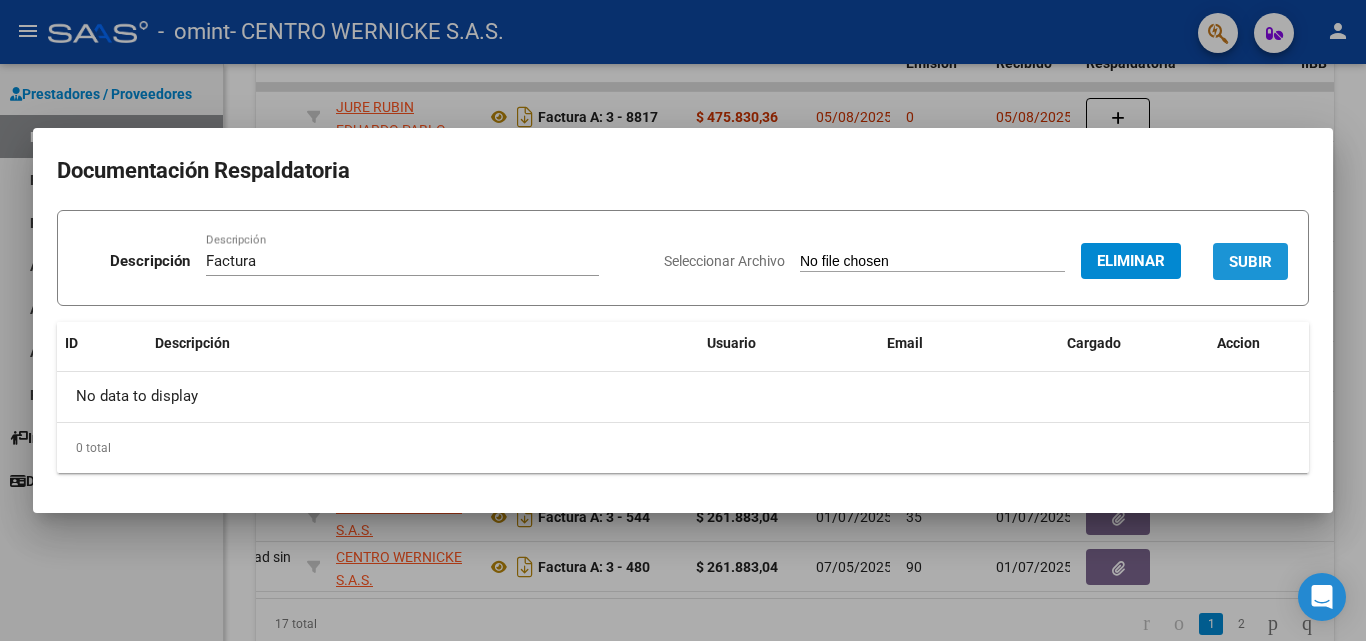 click on "SUBIR" at bounding box center (1250, 262) 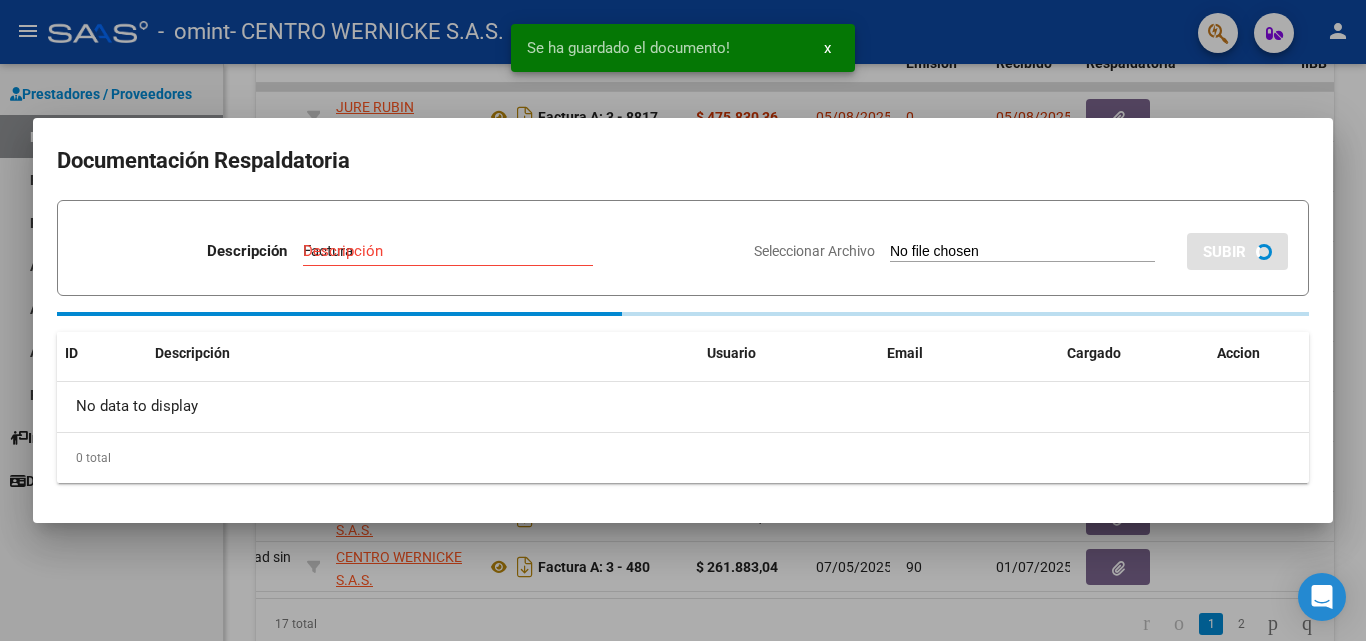 type 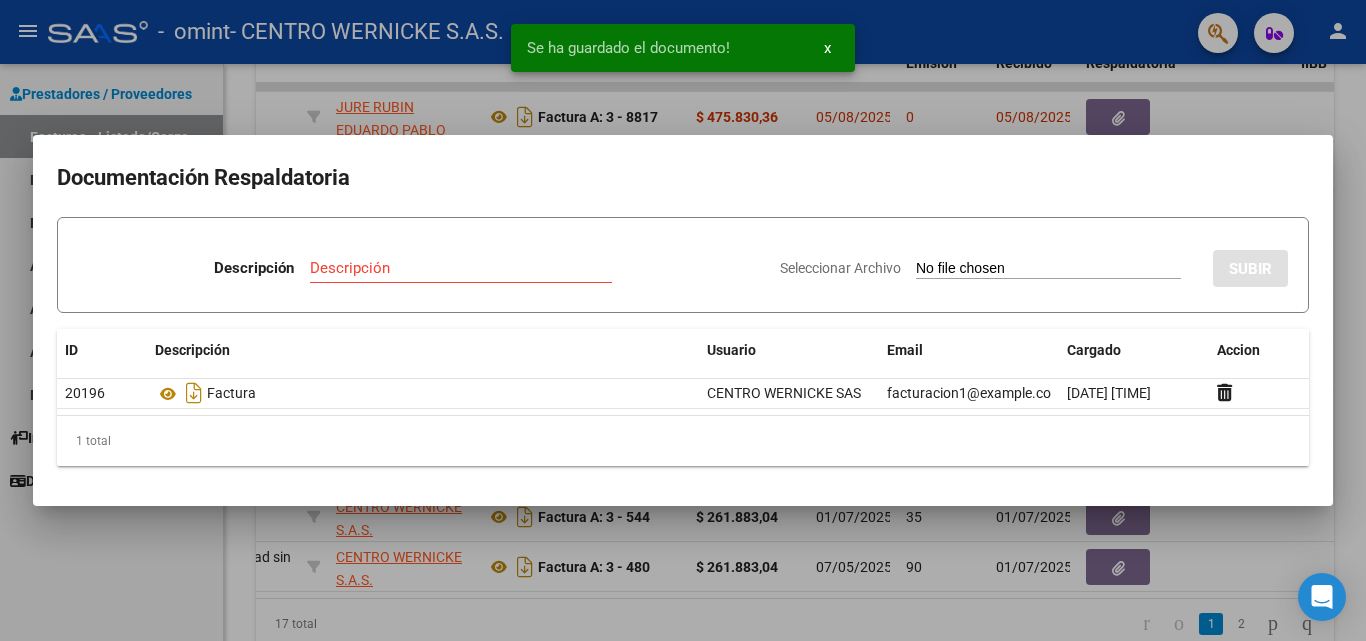 click on "Descripción" at bounding box center [461, 268] 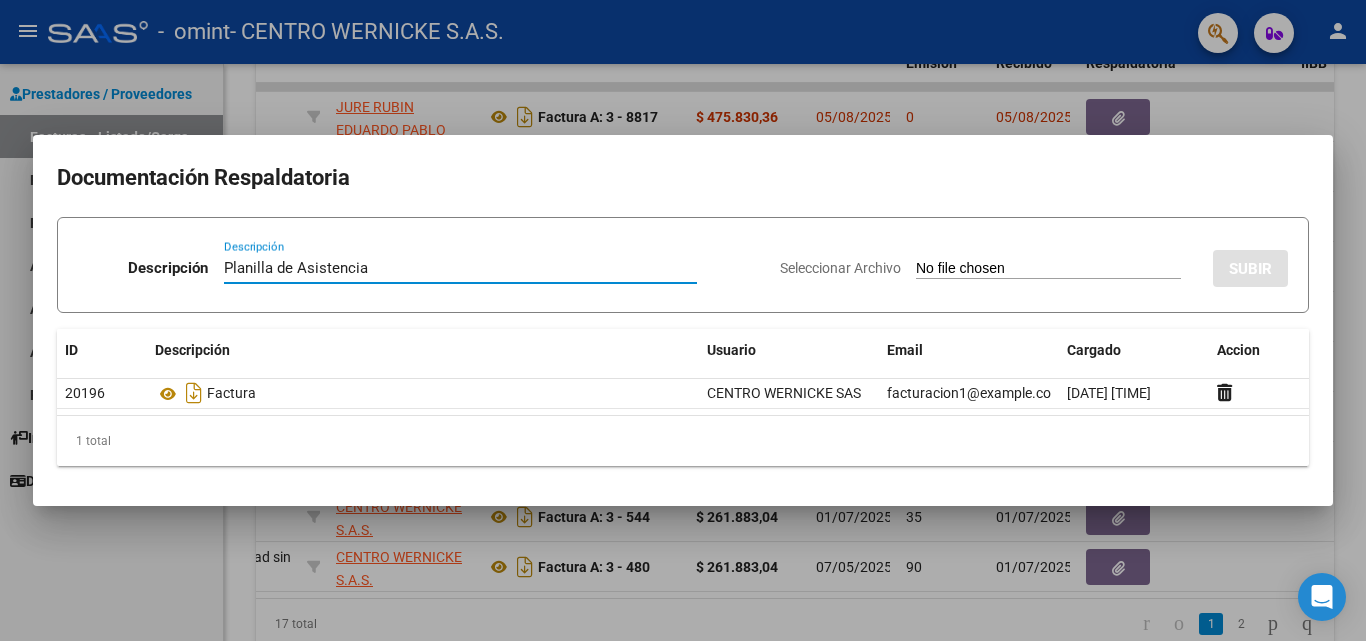 type on "Planilla de Asistencia" 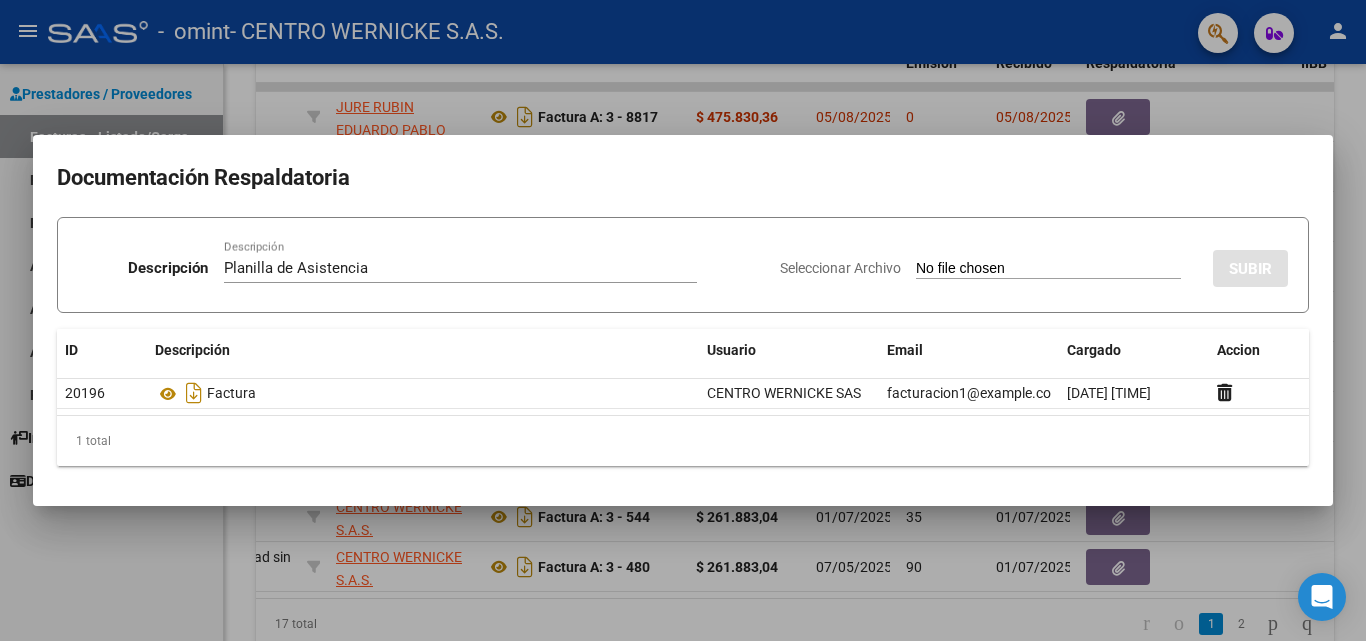 click on "Seleccionar Archivo" at bounding box center (1048, 269) 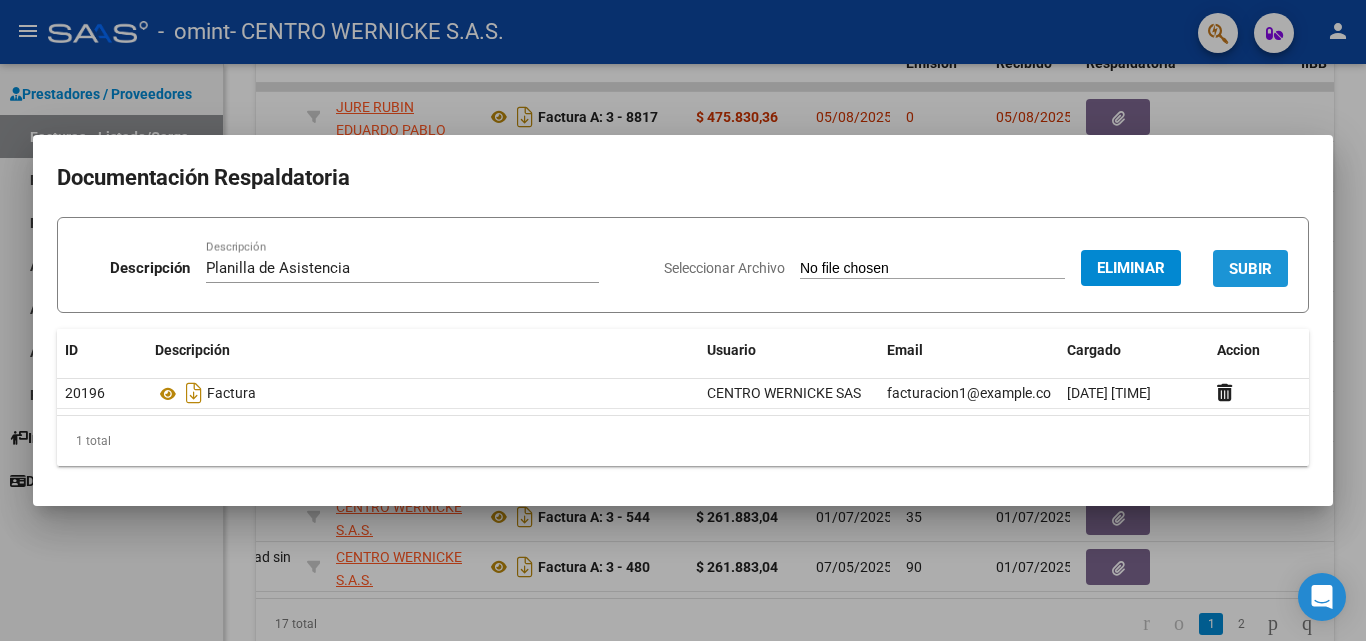 click on "SUBIR" at bounding box center (1250, 269) 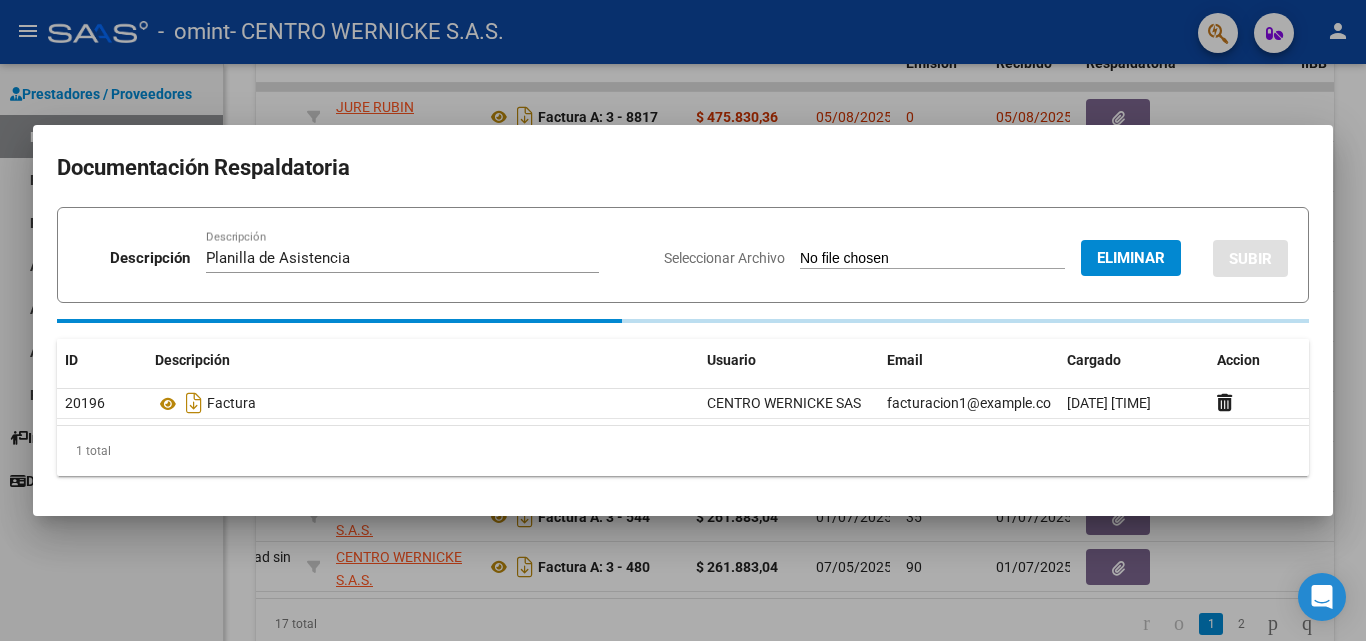 type 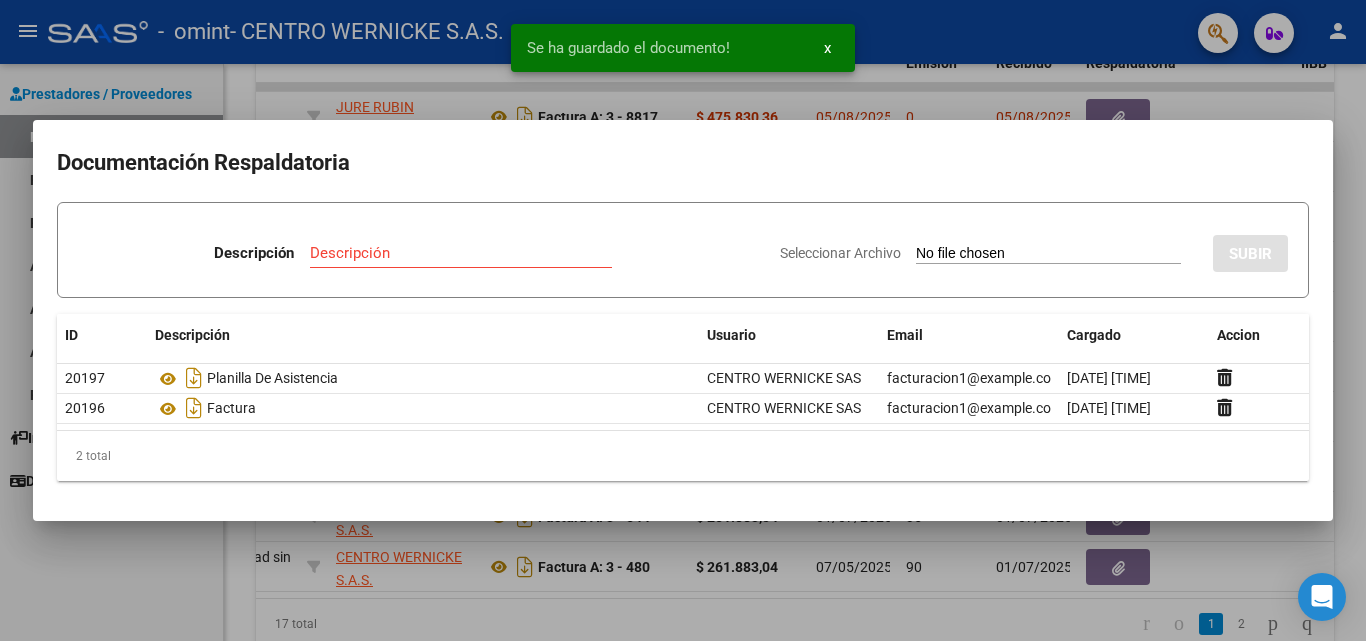 click at bounding box center (683, 320) 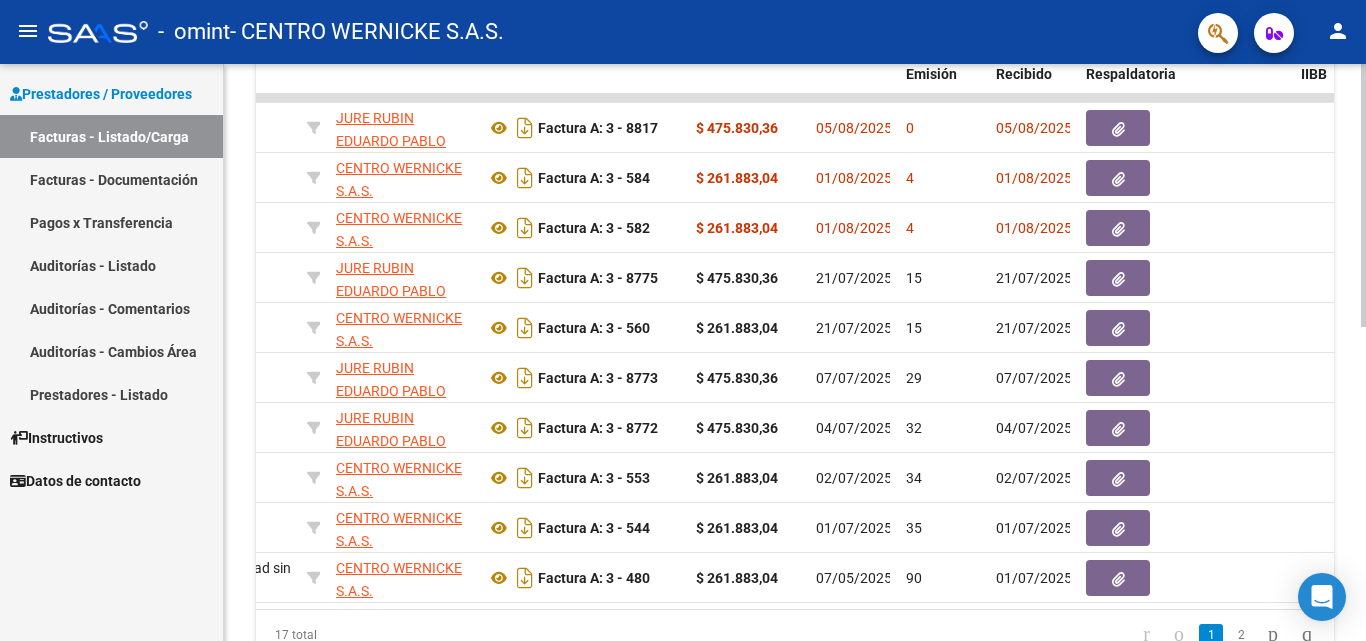scroll, scrollTop: 603, scrollLeft: 0, axis: vertical 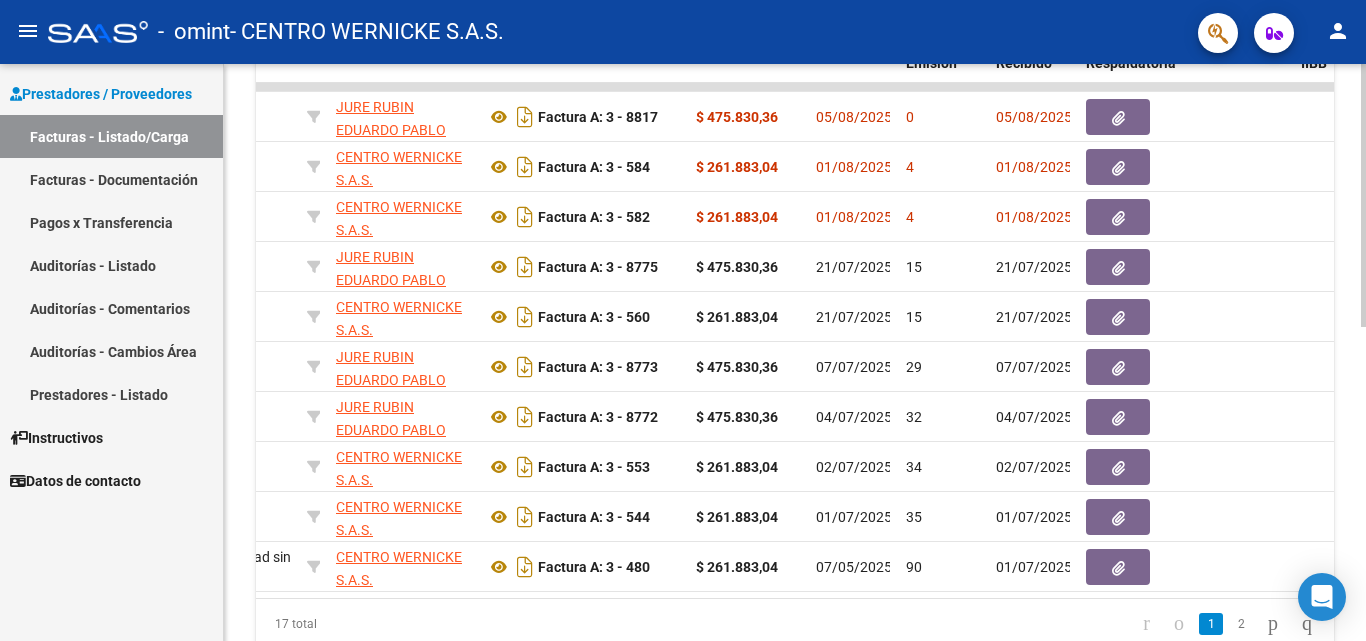 click 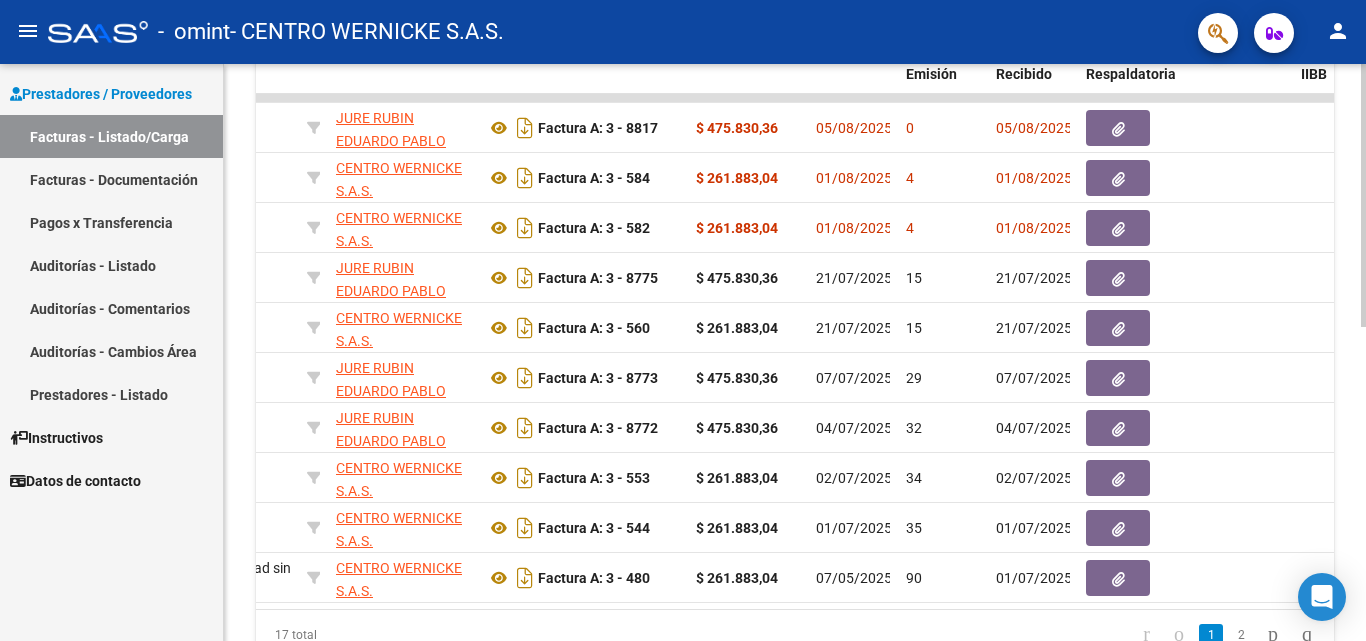 click 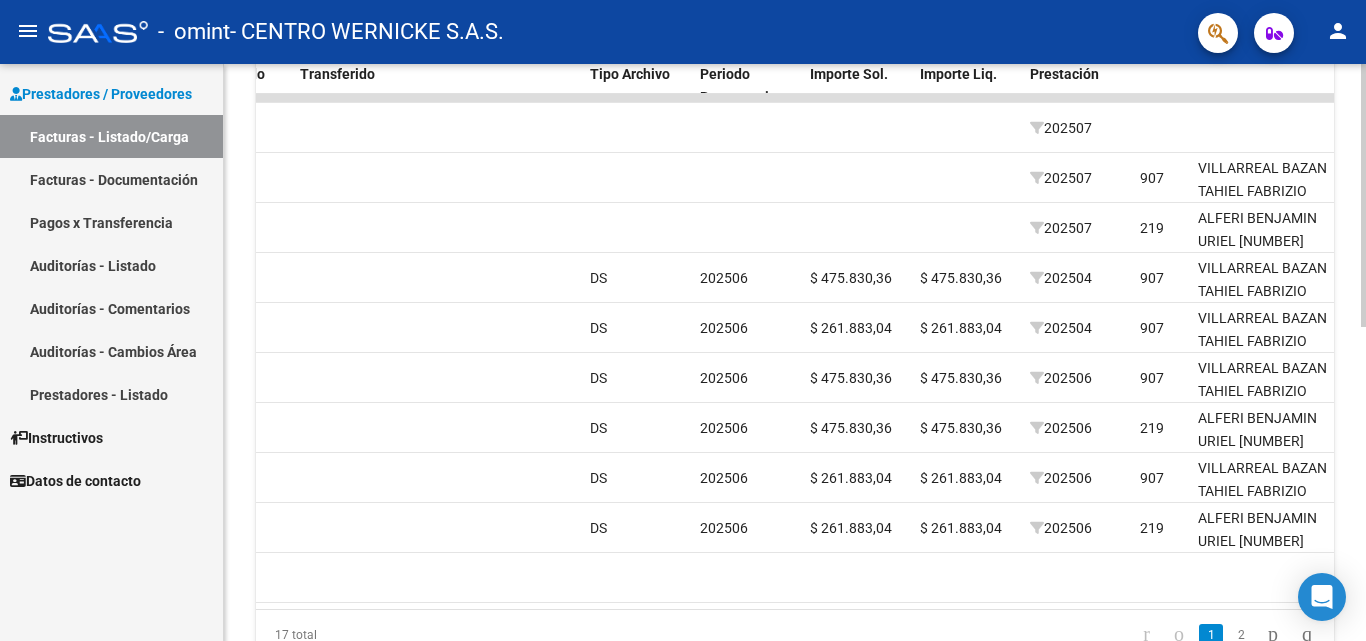 scroll, scrollTop: 0, scrollLeft: 1824, axis: horizontal 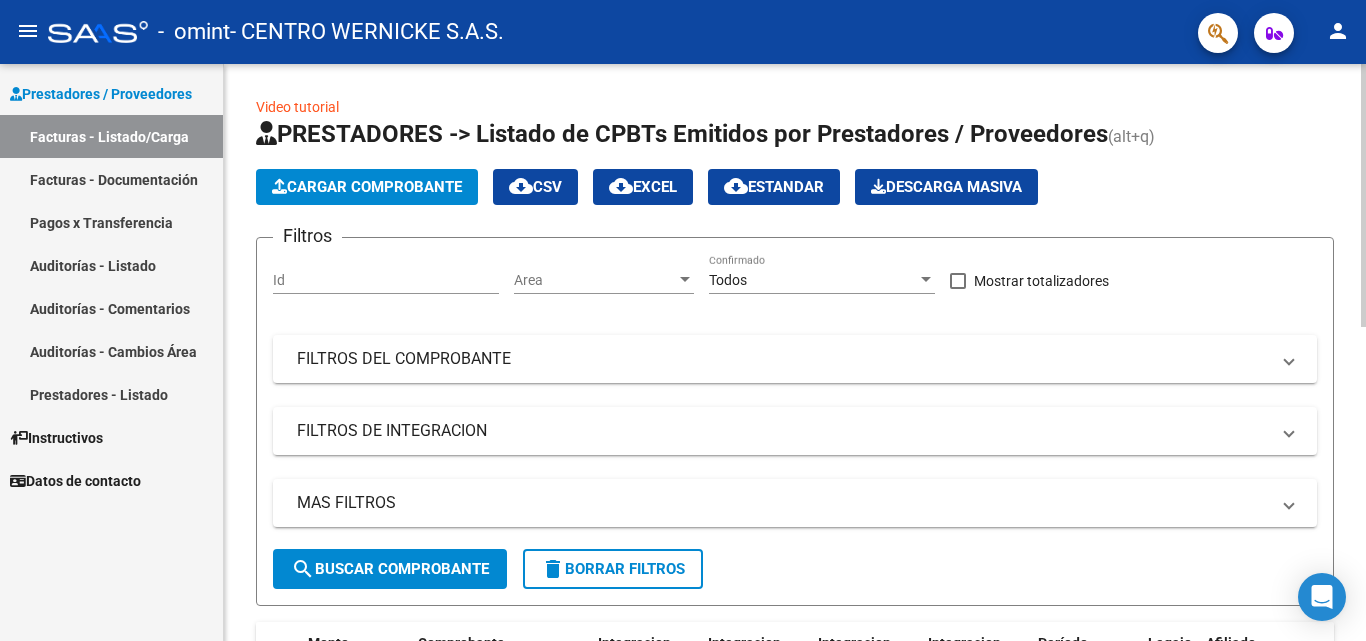 click on "Cargar Comprobante" 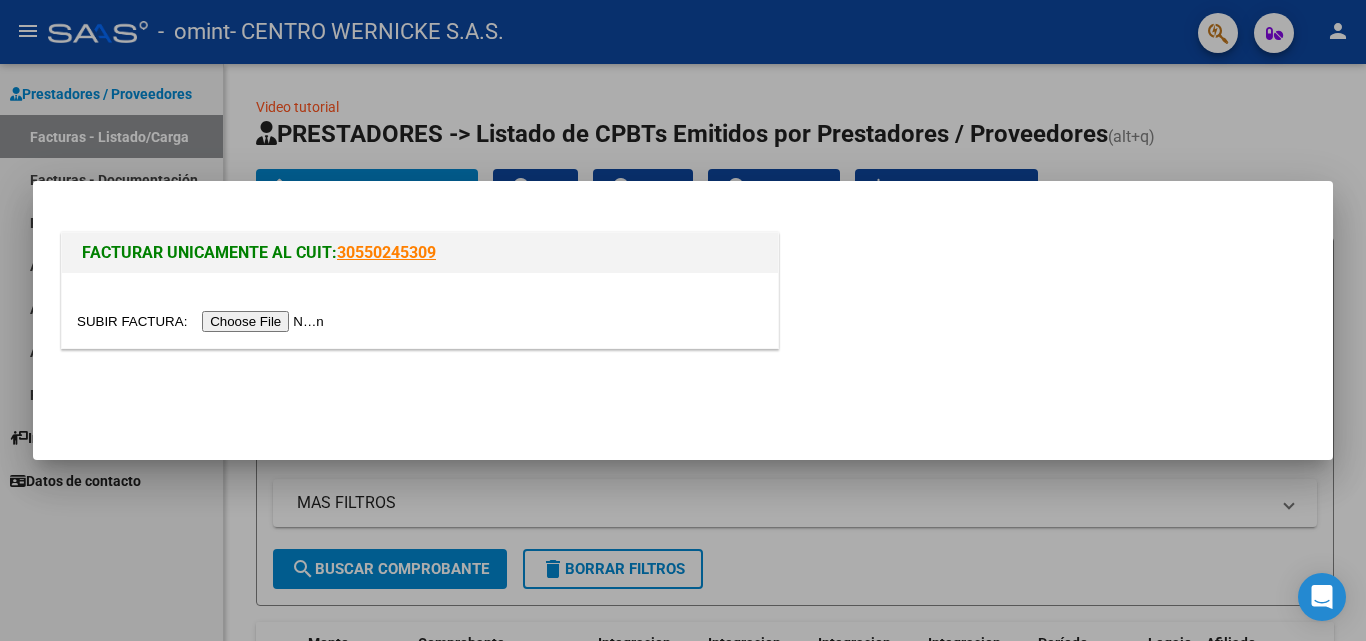 click at bounding box center [203, 321] 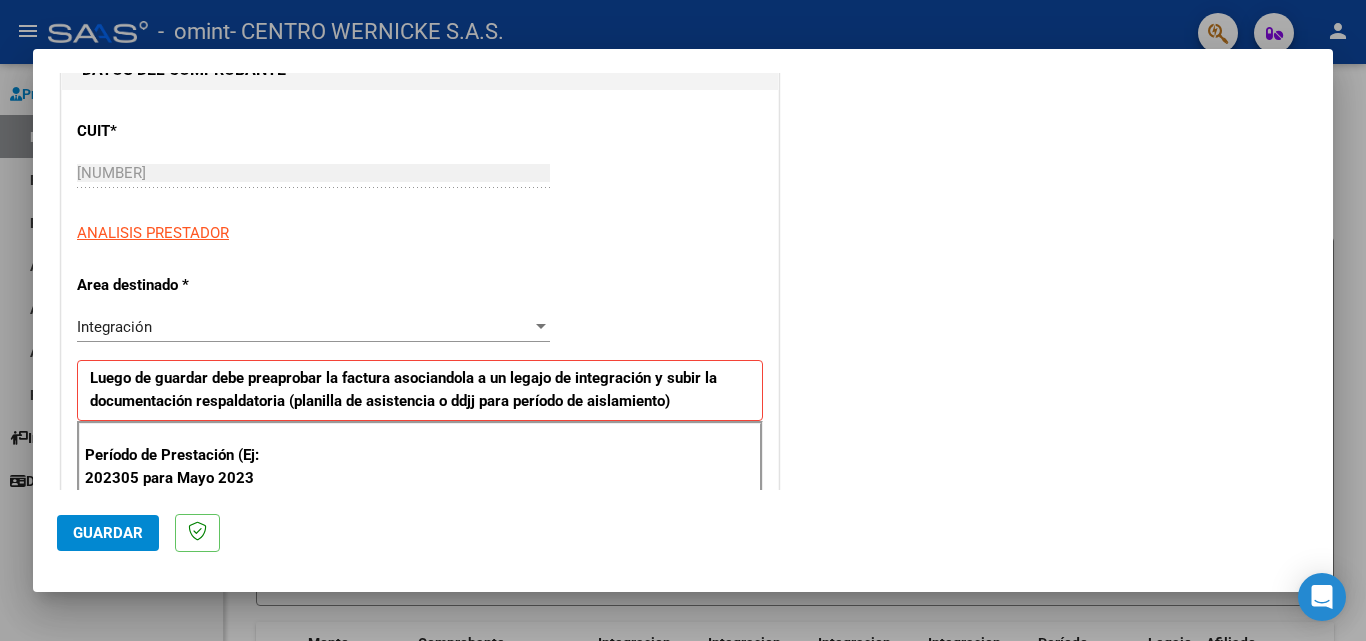 scroll, scrollTop: 467, scrollLeft: 0, axis: vertical 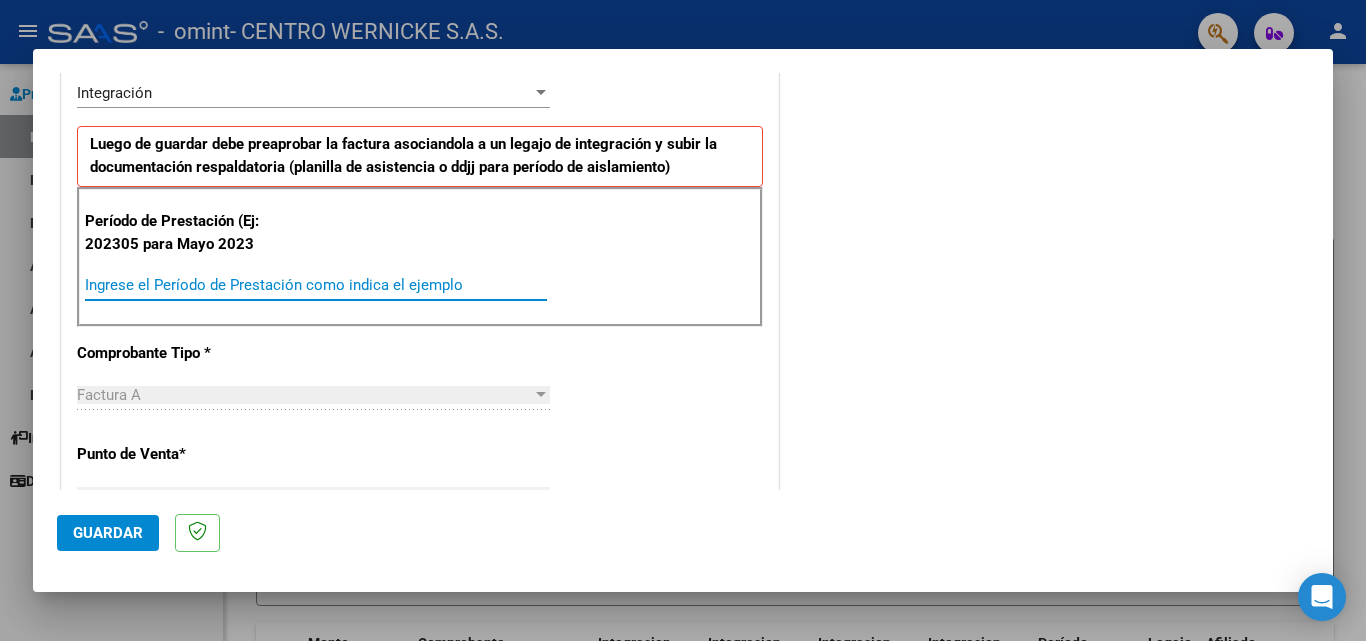click on "Ingrese el Período de Prestación como indica el ejemplo" at bounding box center (316, 285) 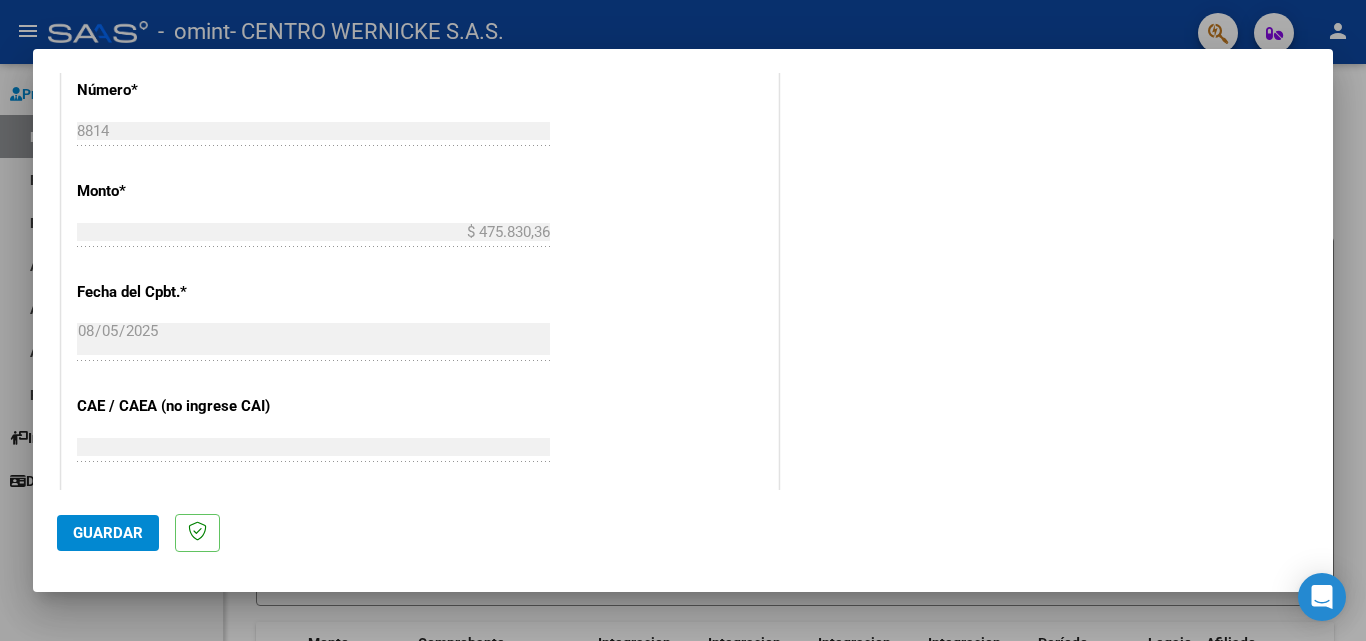 scroll, scrollTop: 1305, scrollLeft: 0, axis: vertical 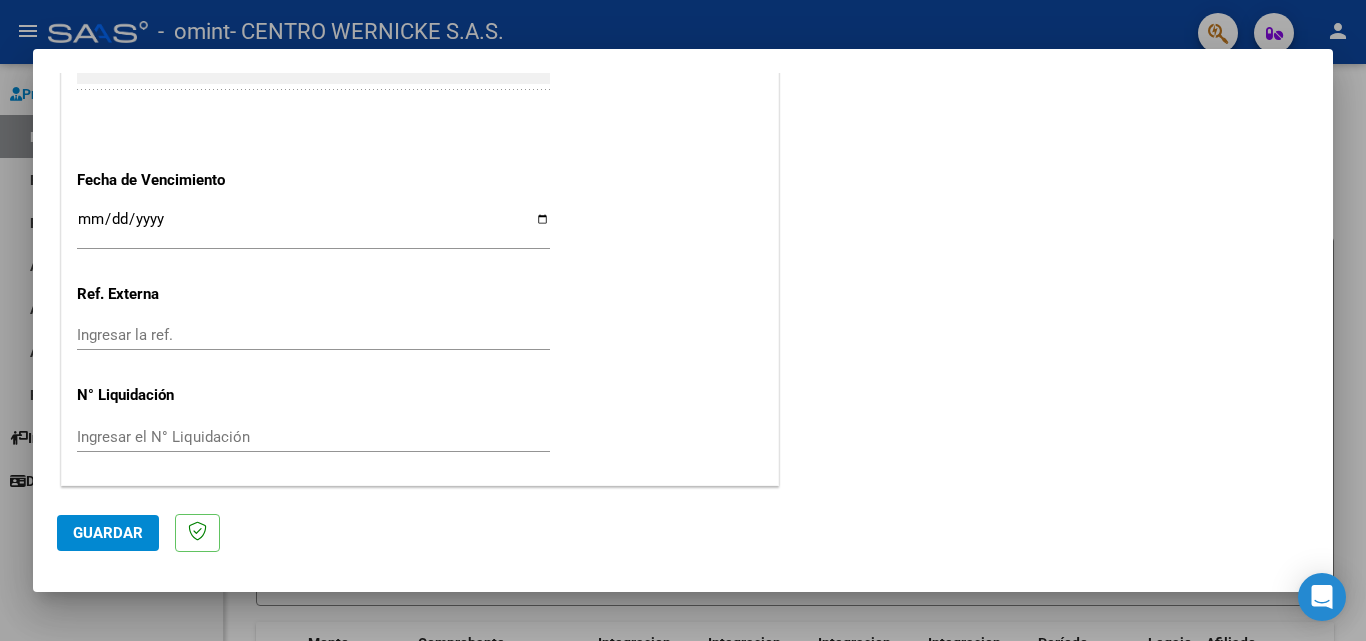 type on "202507" 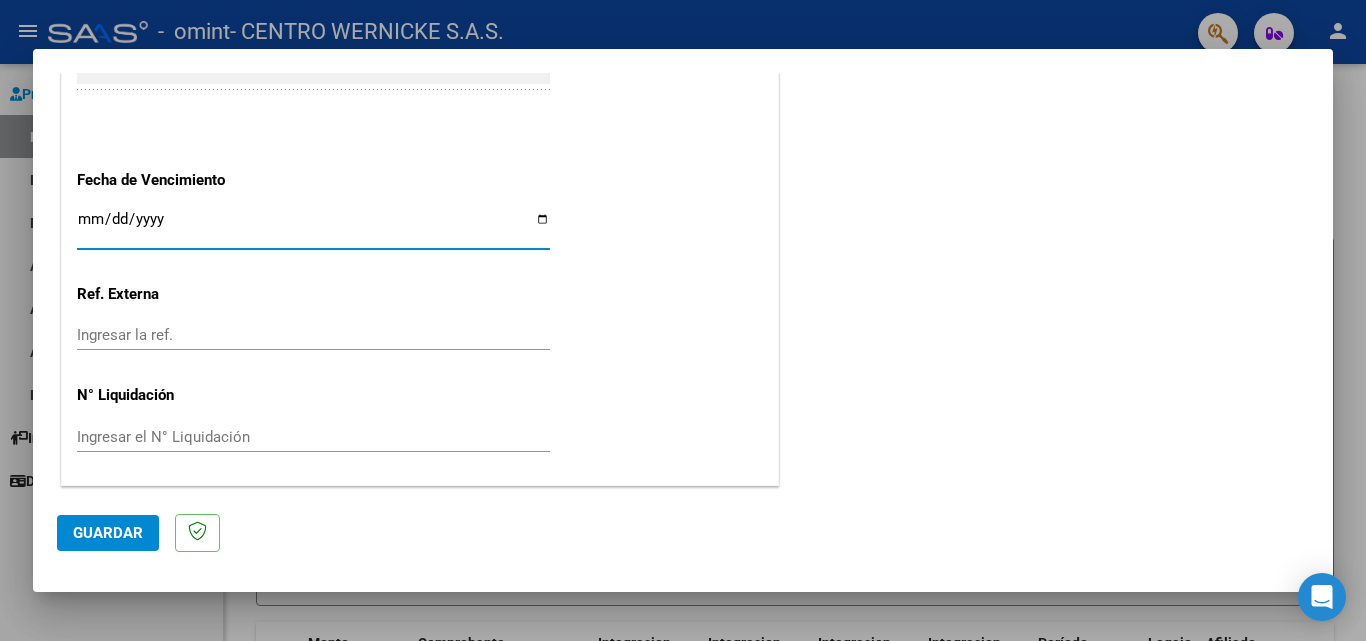 click on "Ingresar la fecha" at bounding box center [313, 227] 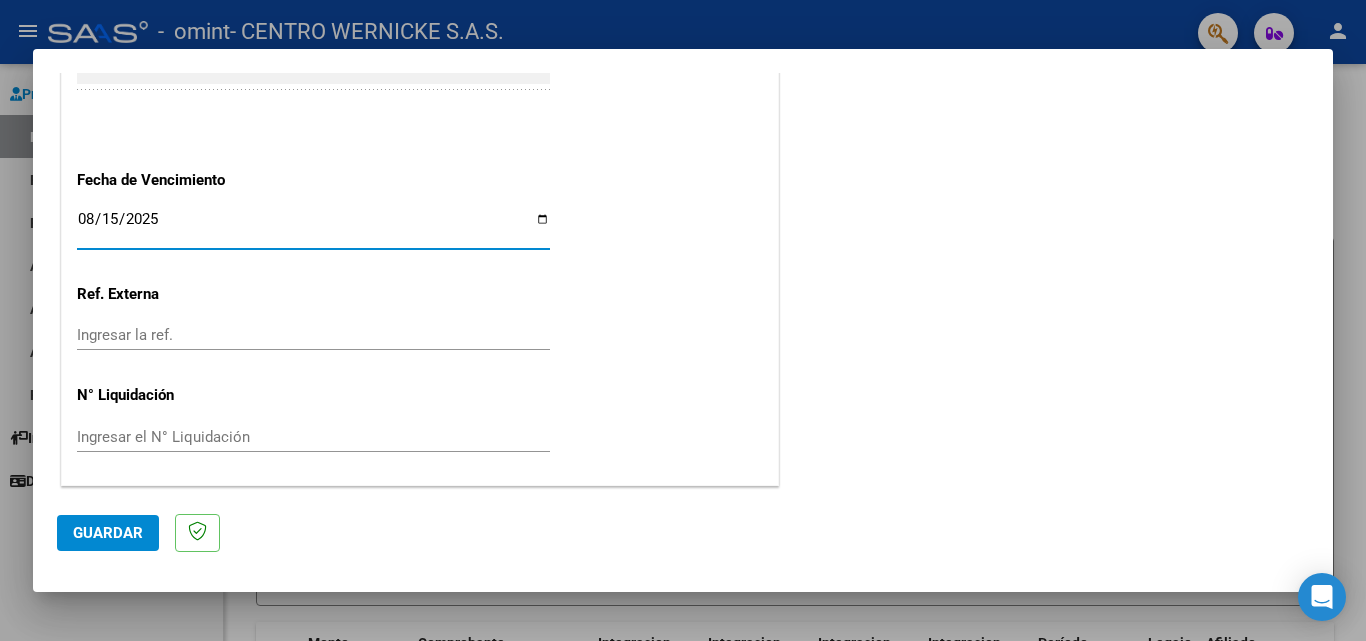 type on "2025-08-15" 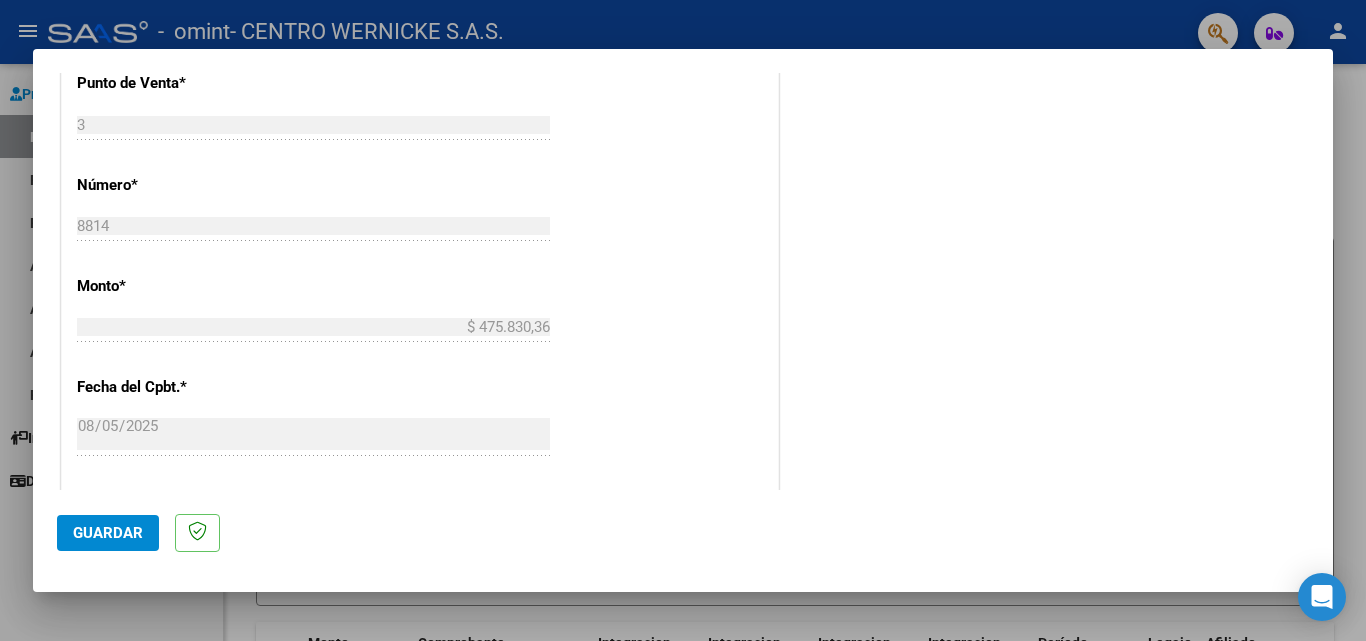 scroll, scrollTop: 1305, scrollLeft: 0, axis: vertical 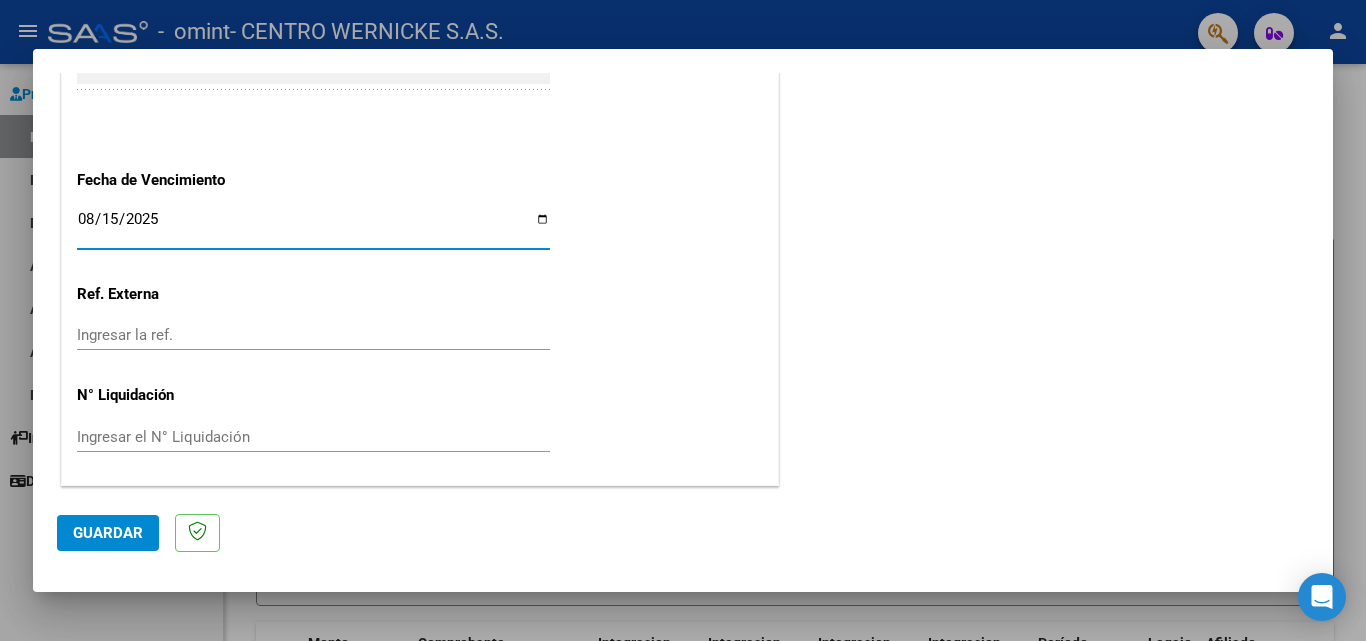 click on "Guardar" 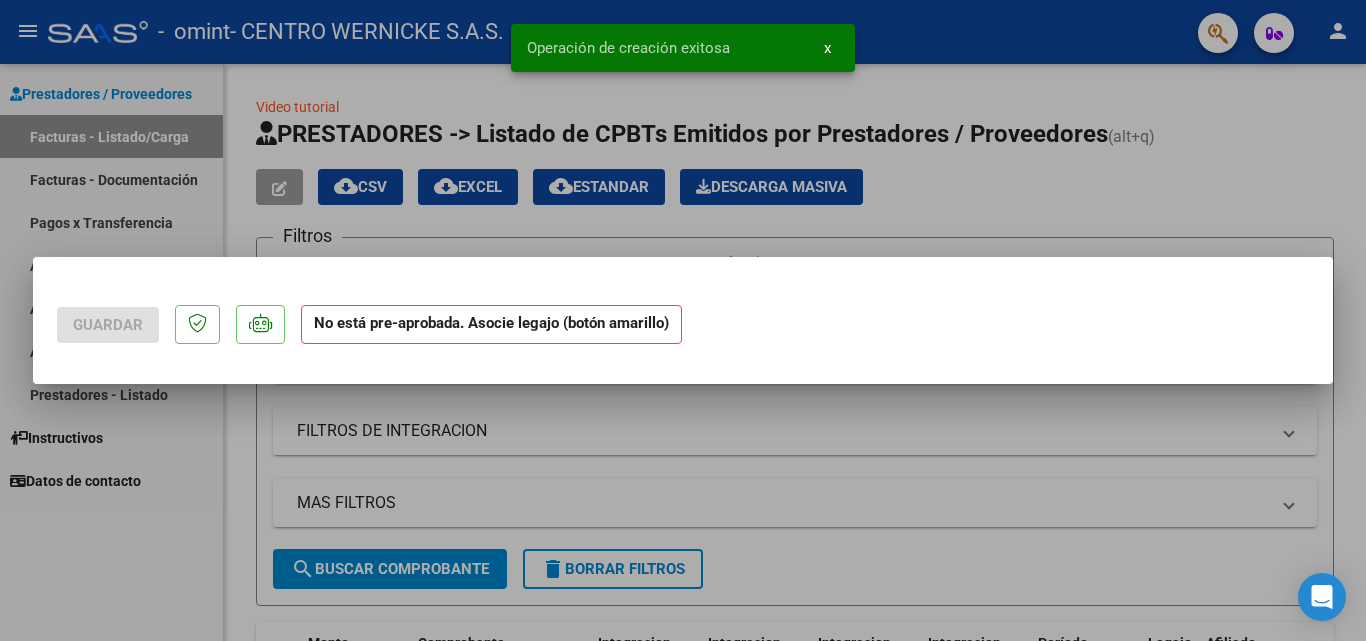 scroll, scrollTop: 0, scrollLeft: 0, axis: both 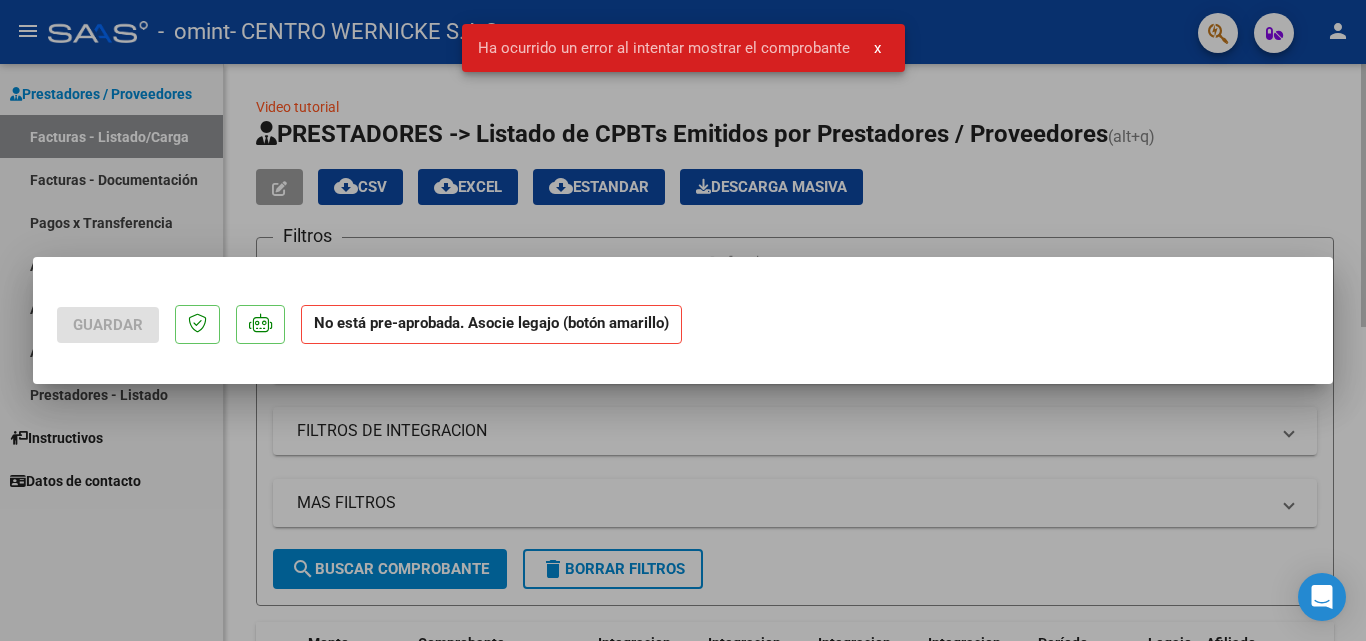 click at bounding box center [683, 320] 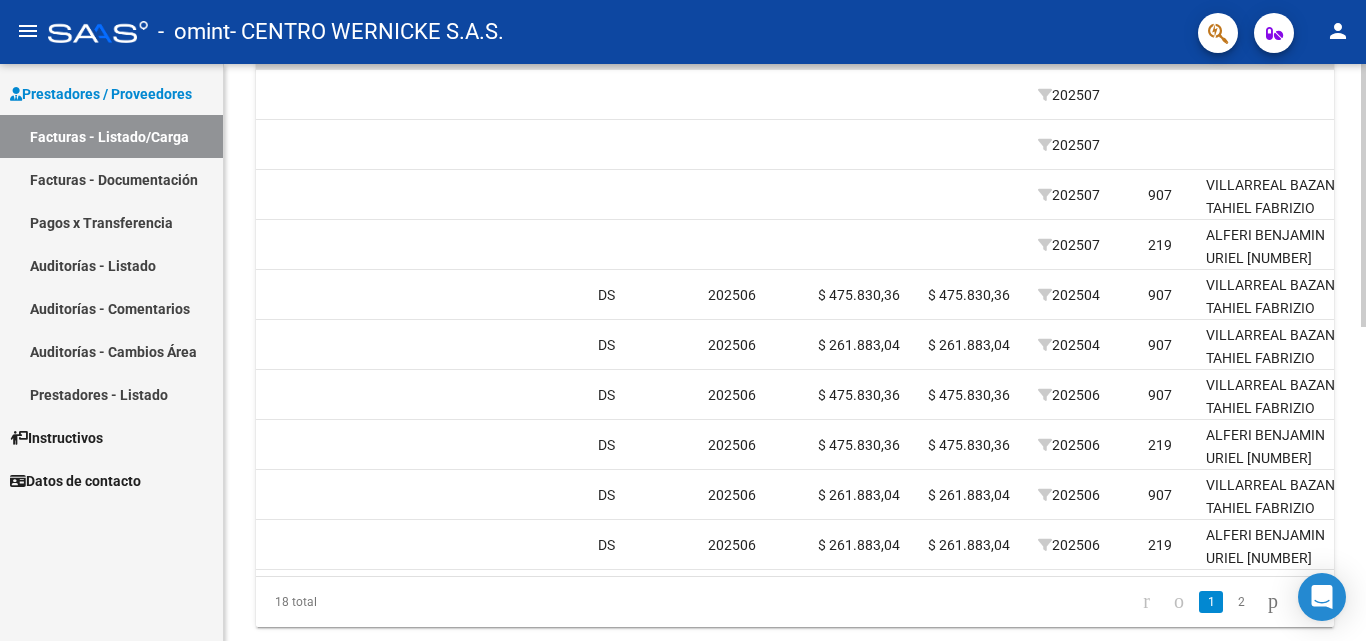 scroll, scrollTop: 597, scrollLeft: 0, axis: vertical 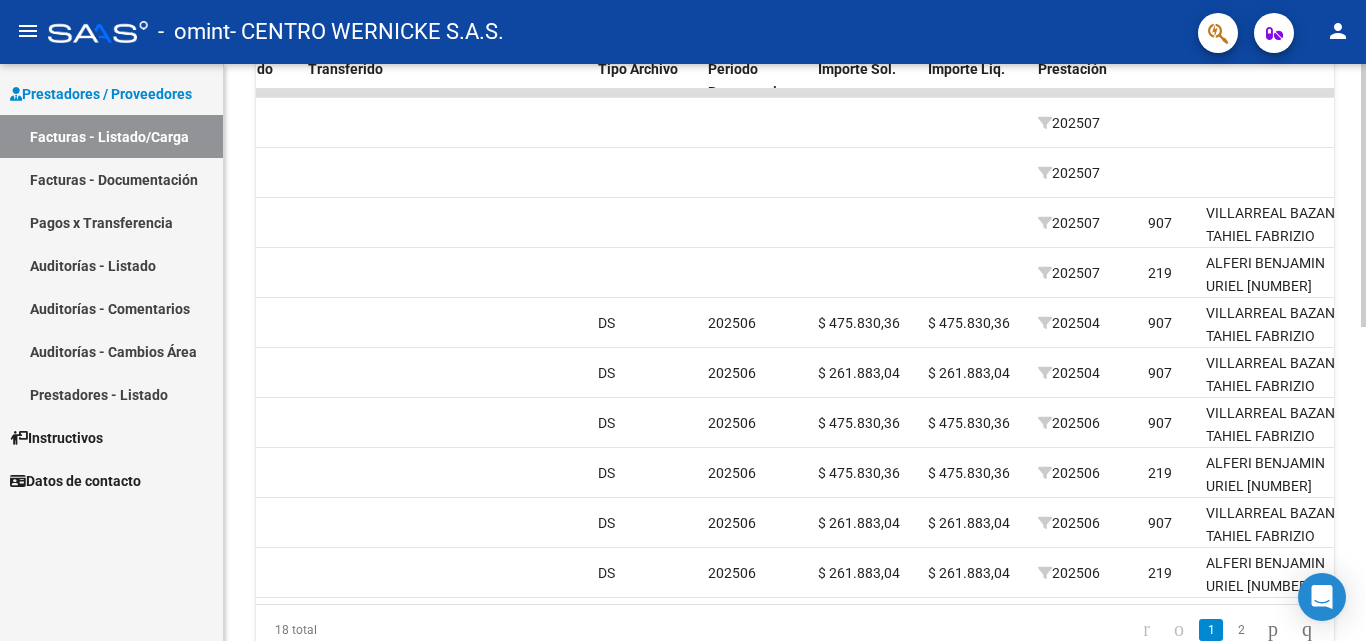 click 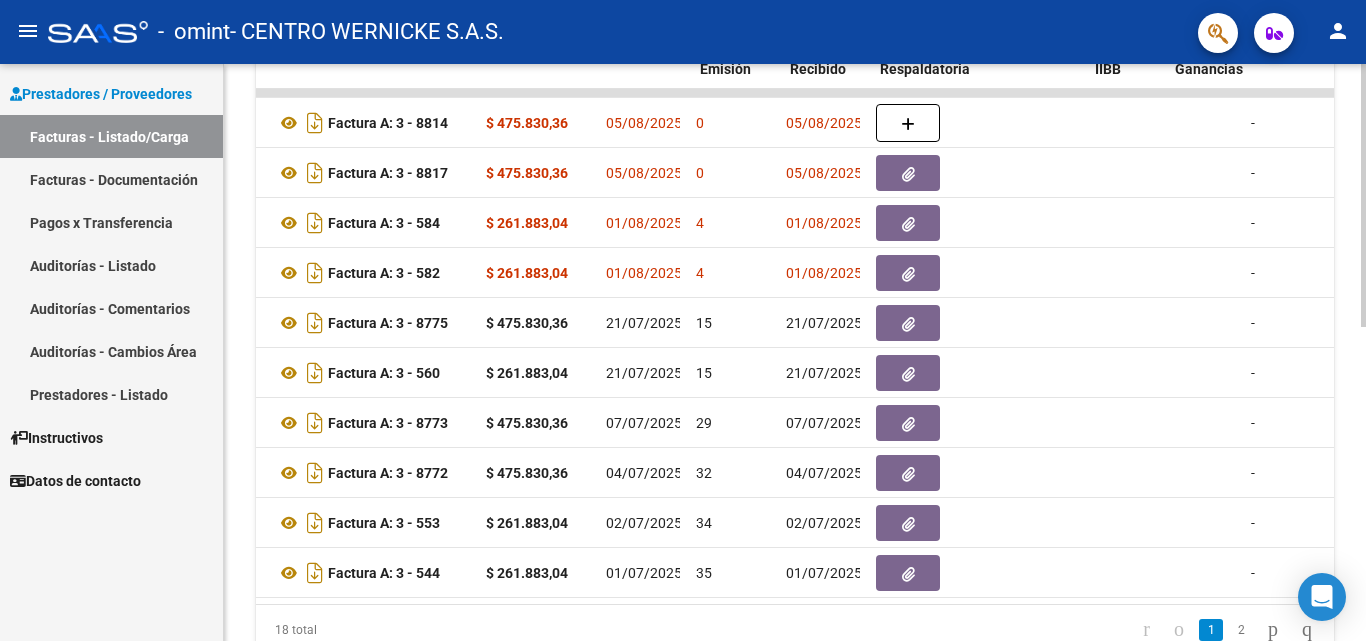 scroll, scrollTop: 0, scrollLeft: 639, axis: horizontal 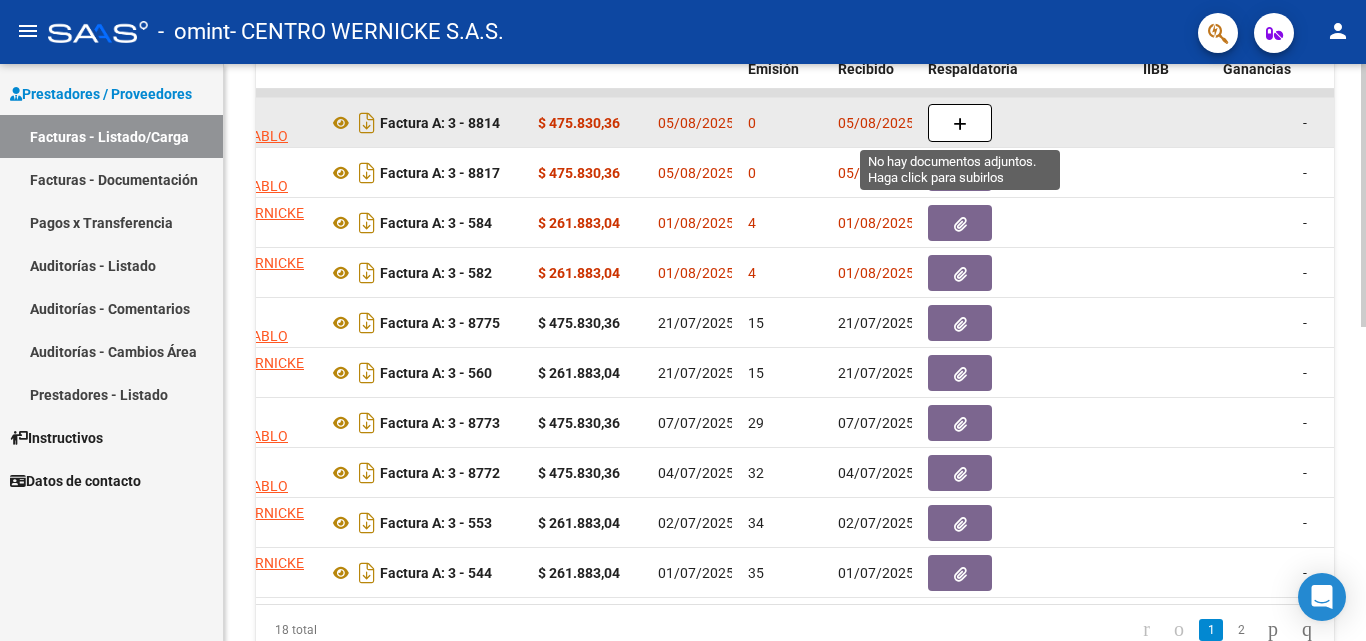 click 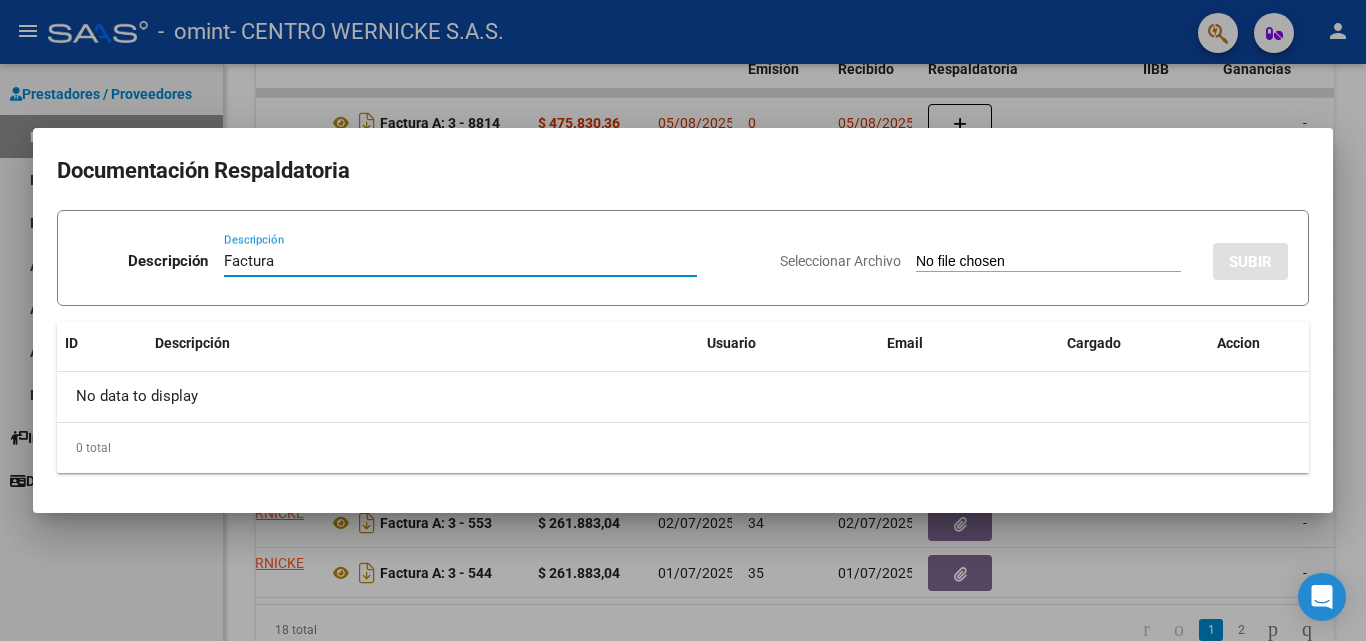type on "Factura" 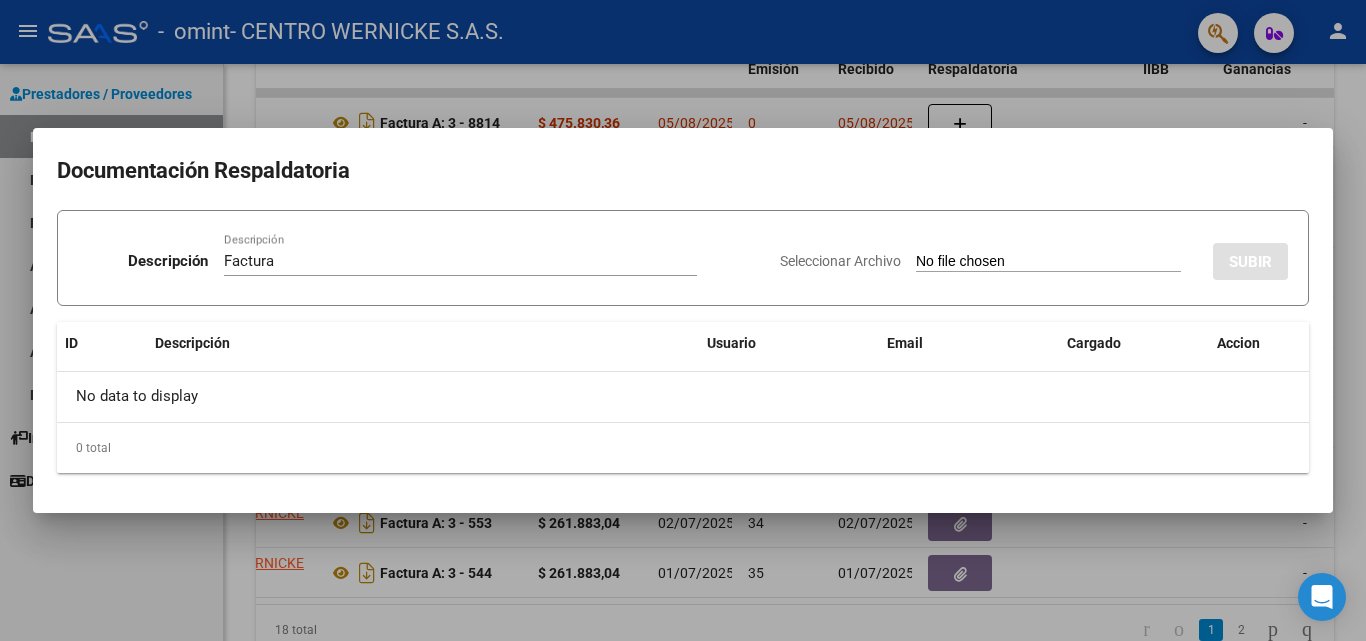 type on "C:\fakepath\[NUMBER]_001_00003_00008814.pdf" 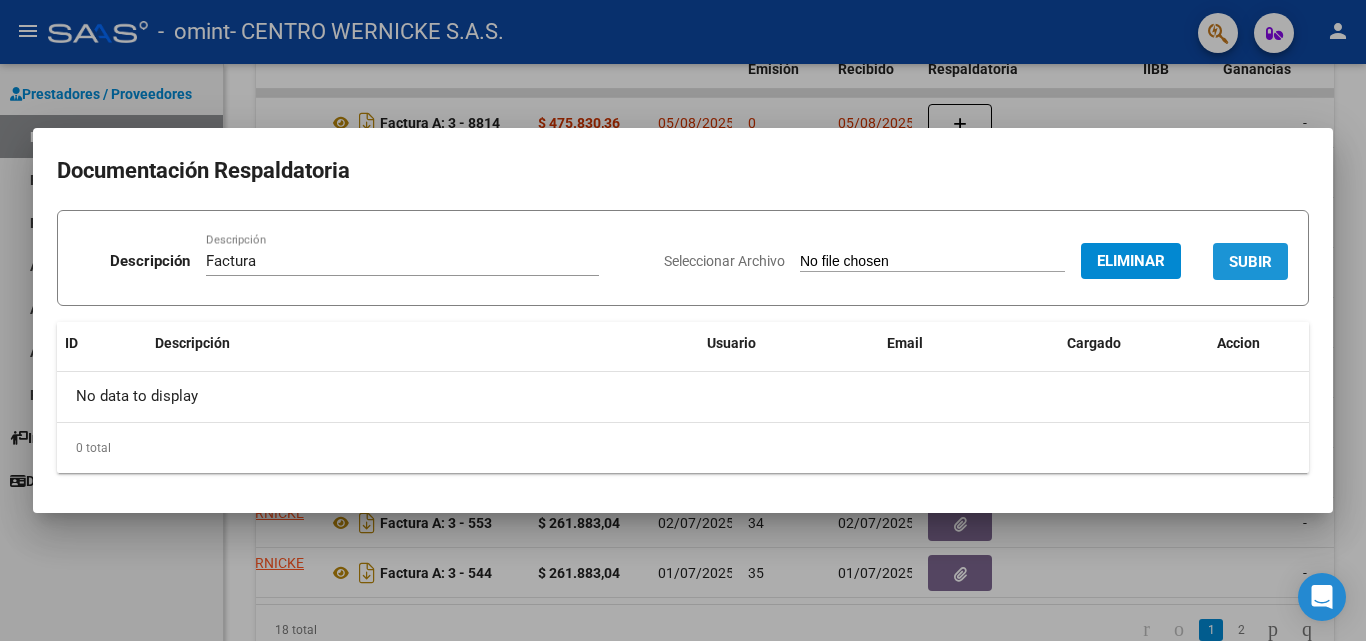 click on "SUBIR" at bounding box center (1250, 262) 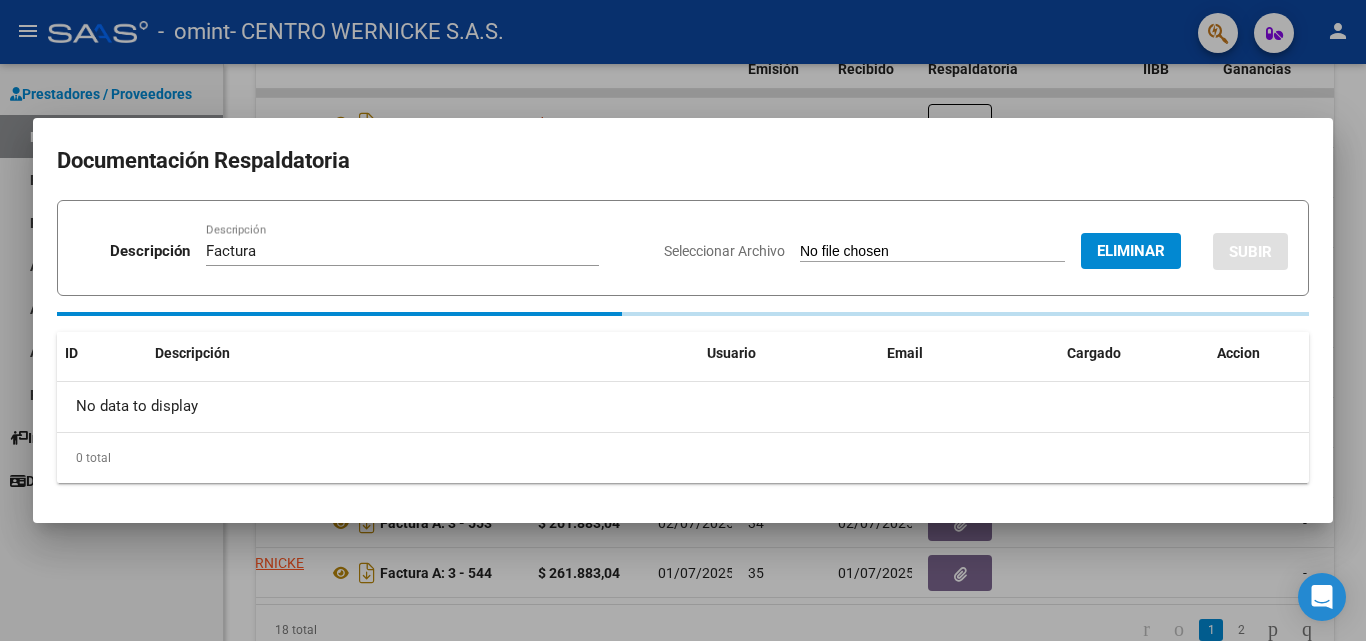 type 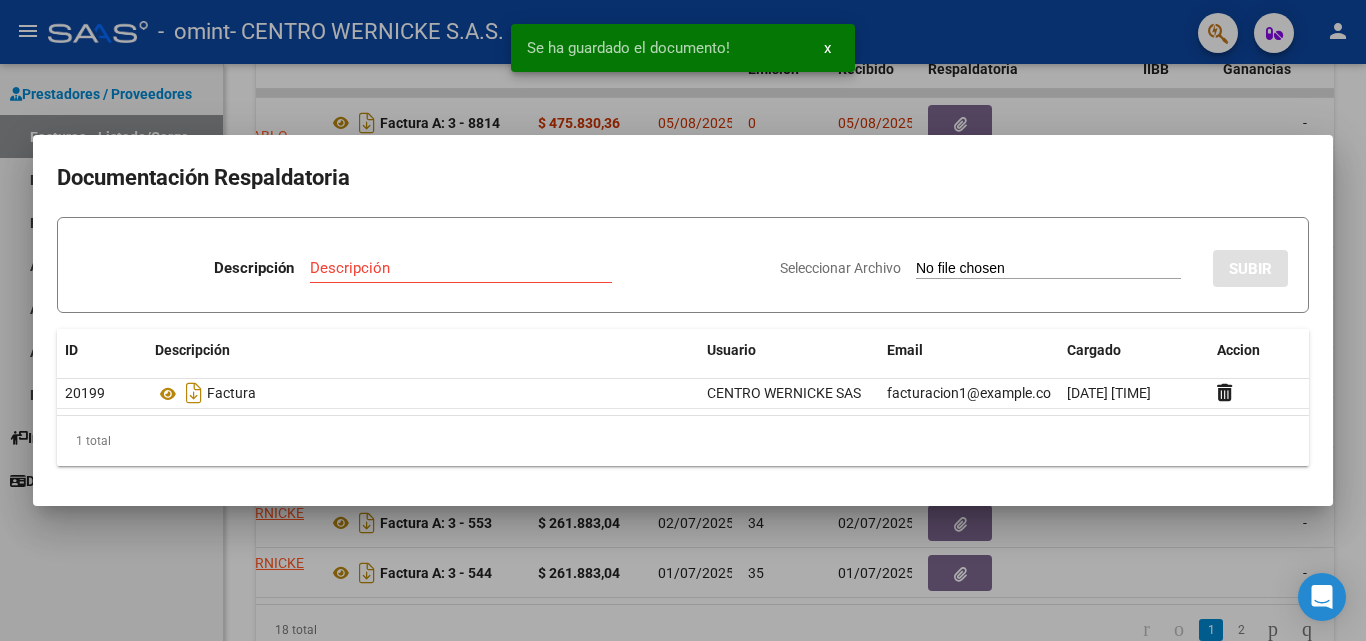 click on "Descripción" at bounding box center (461, 268) 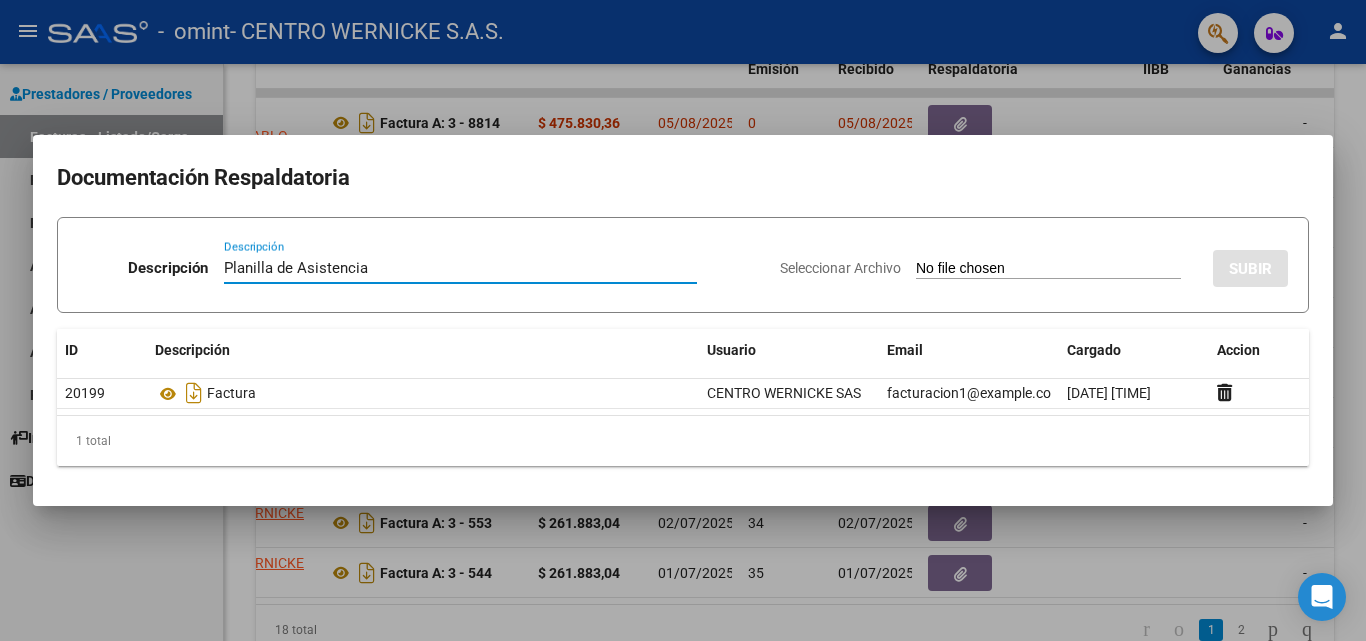 type on "Planilla de Asistencia" 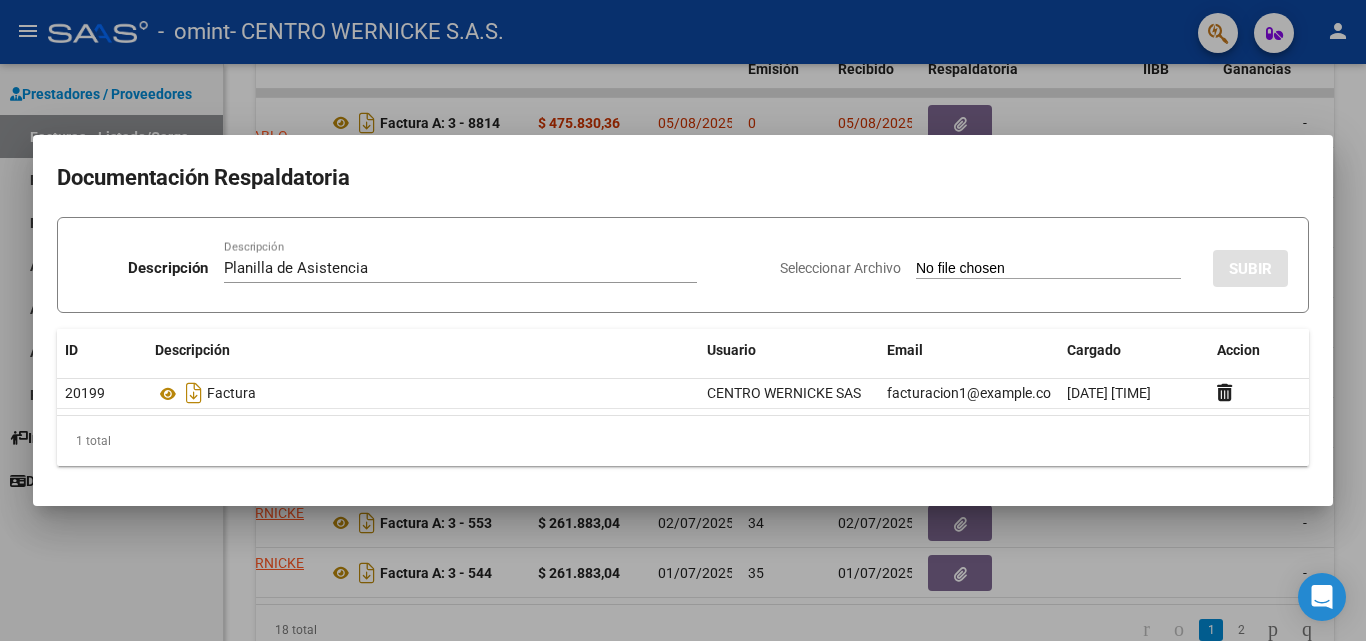 click on "Seleccionar Archivo" at bounding box center [1048, 269] 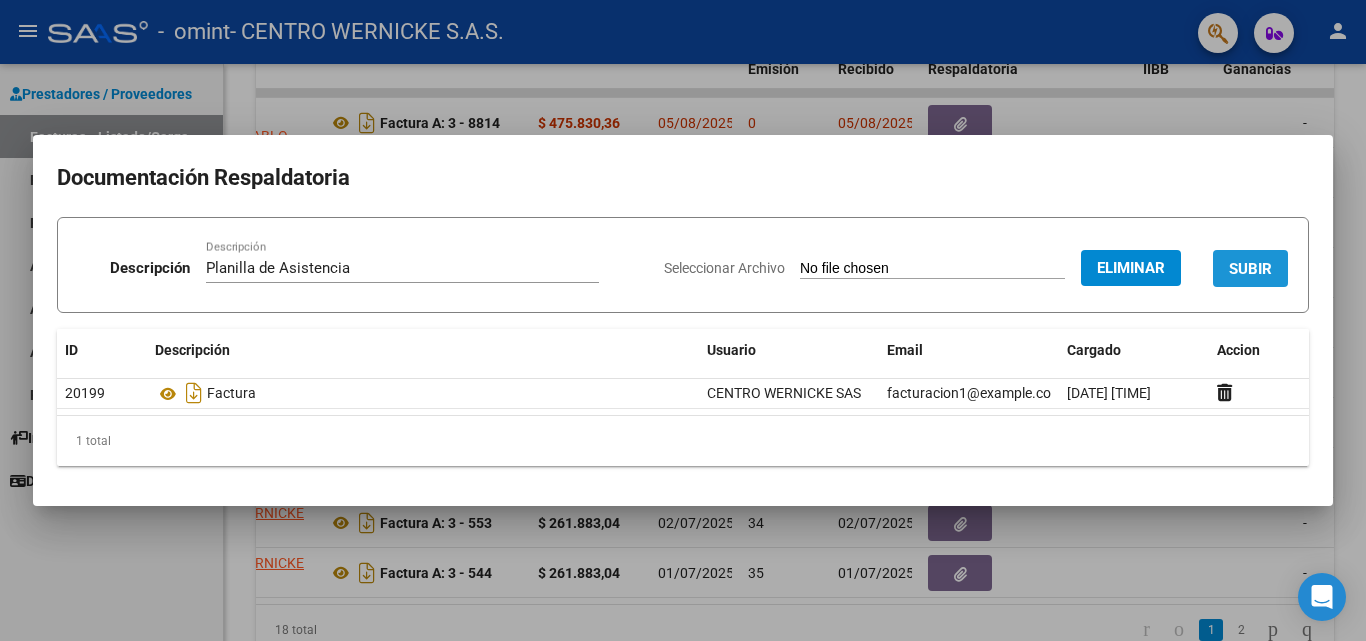 click on "SUBIR" at bounding box center [1250, 269] 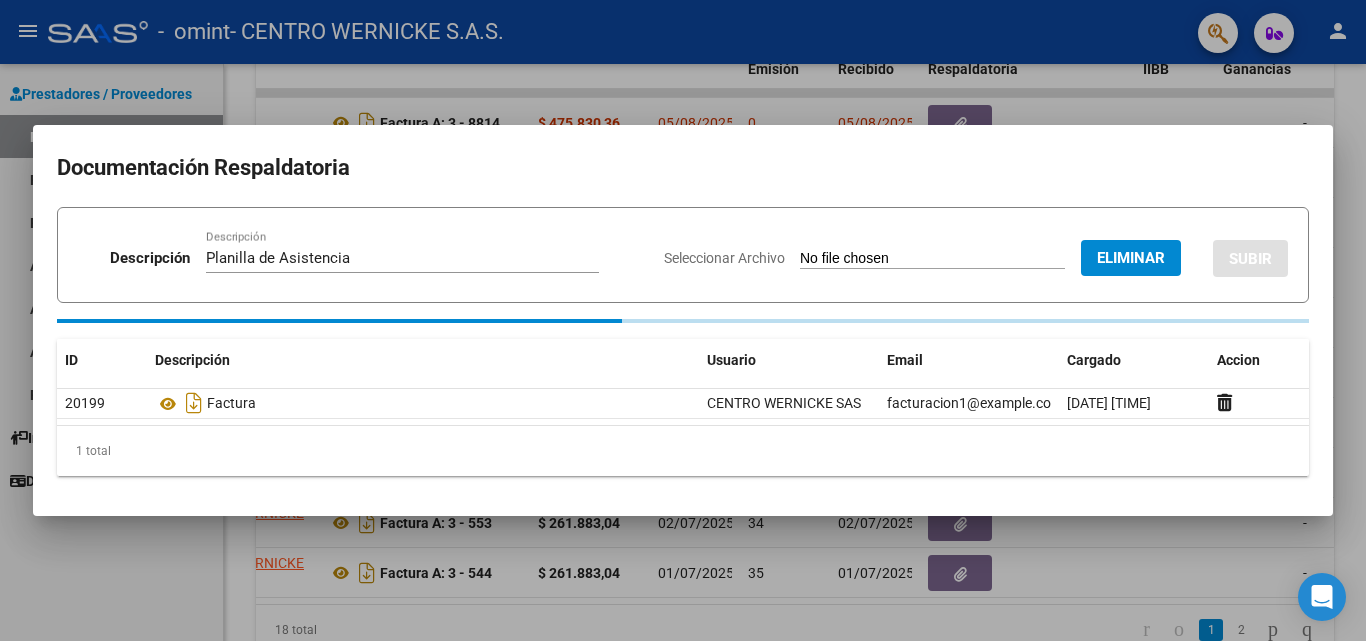 type 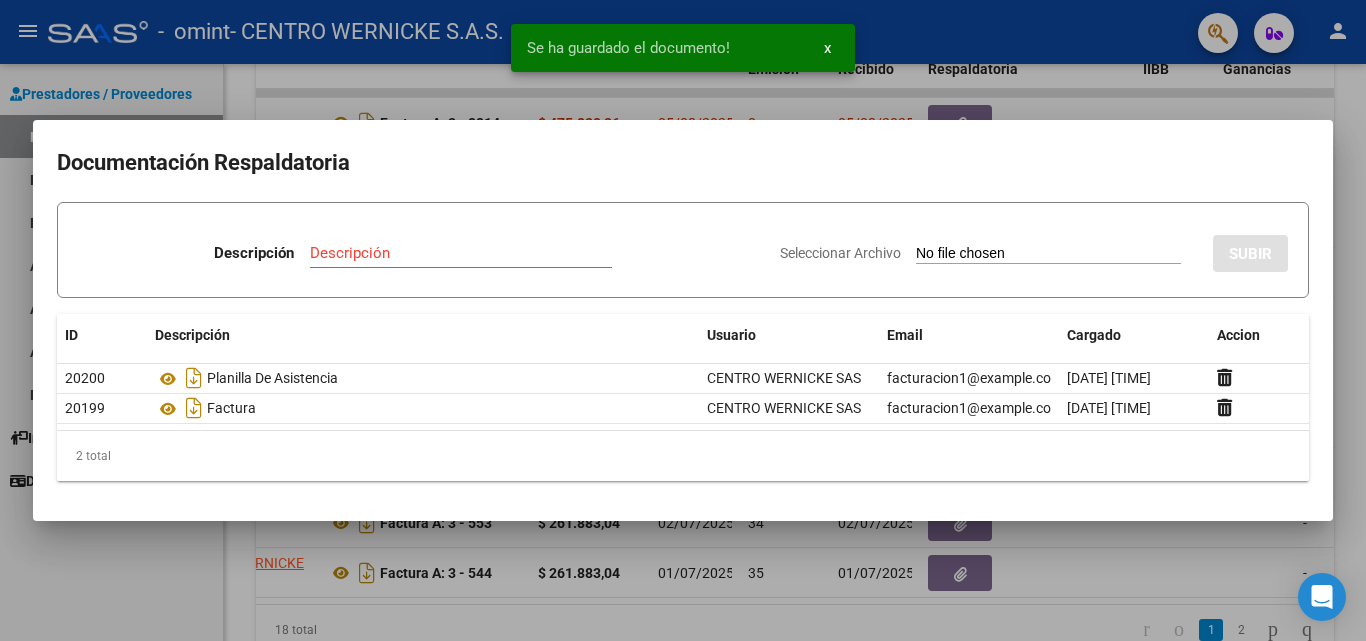 click on "Documentación Respaldatoria" at bounding box center [683, 163] 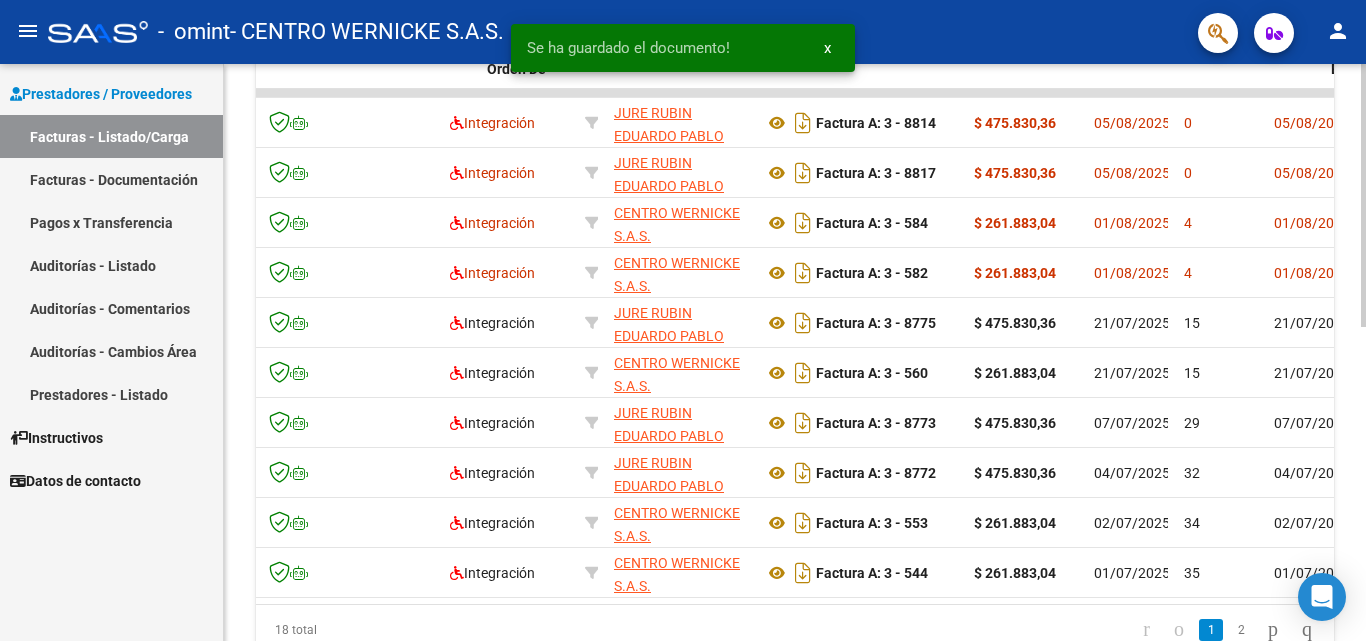 scroll, scrollTop: 0, scrollLeft: 0, axis: both 